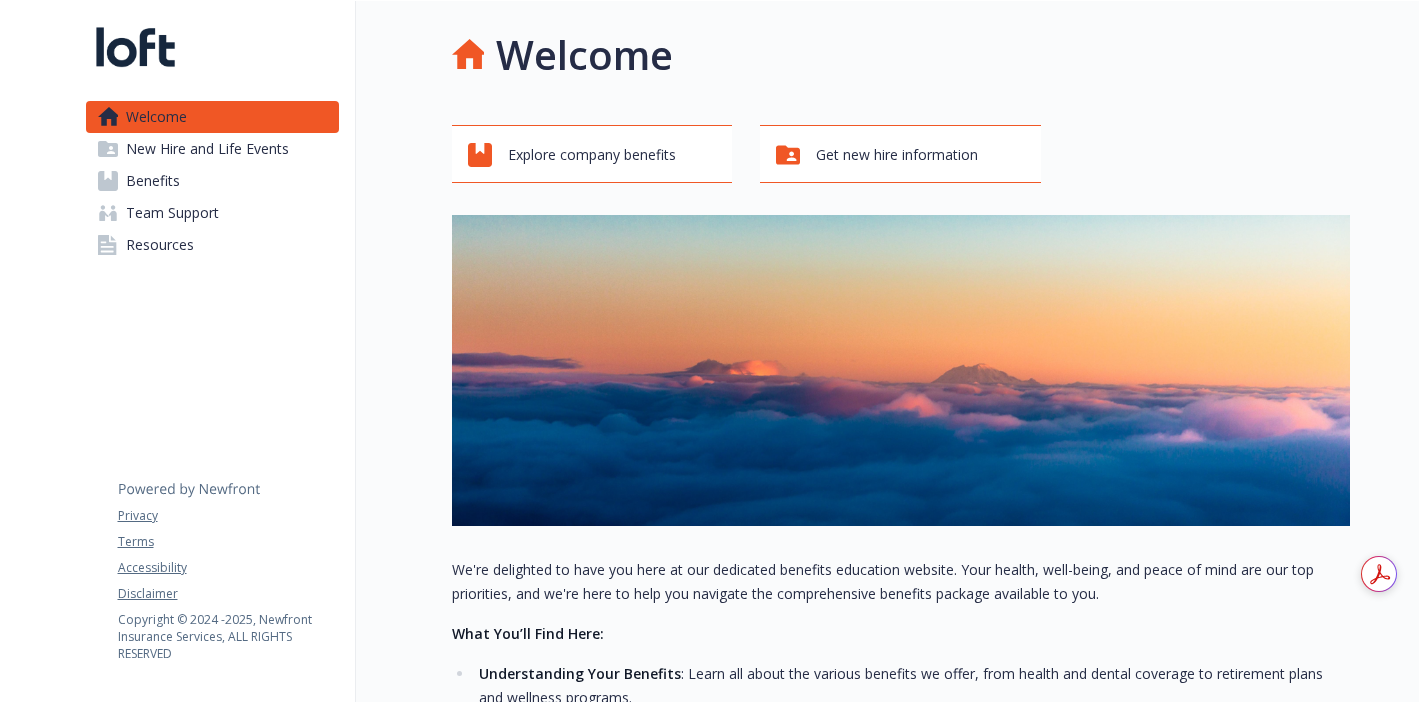 scroll, scrollTop: 0, scrollLeft: 0, axis: both 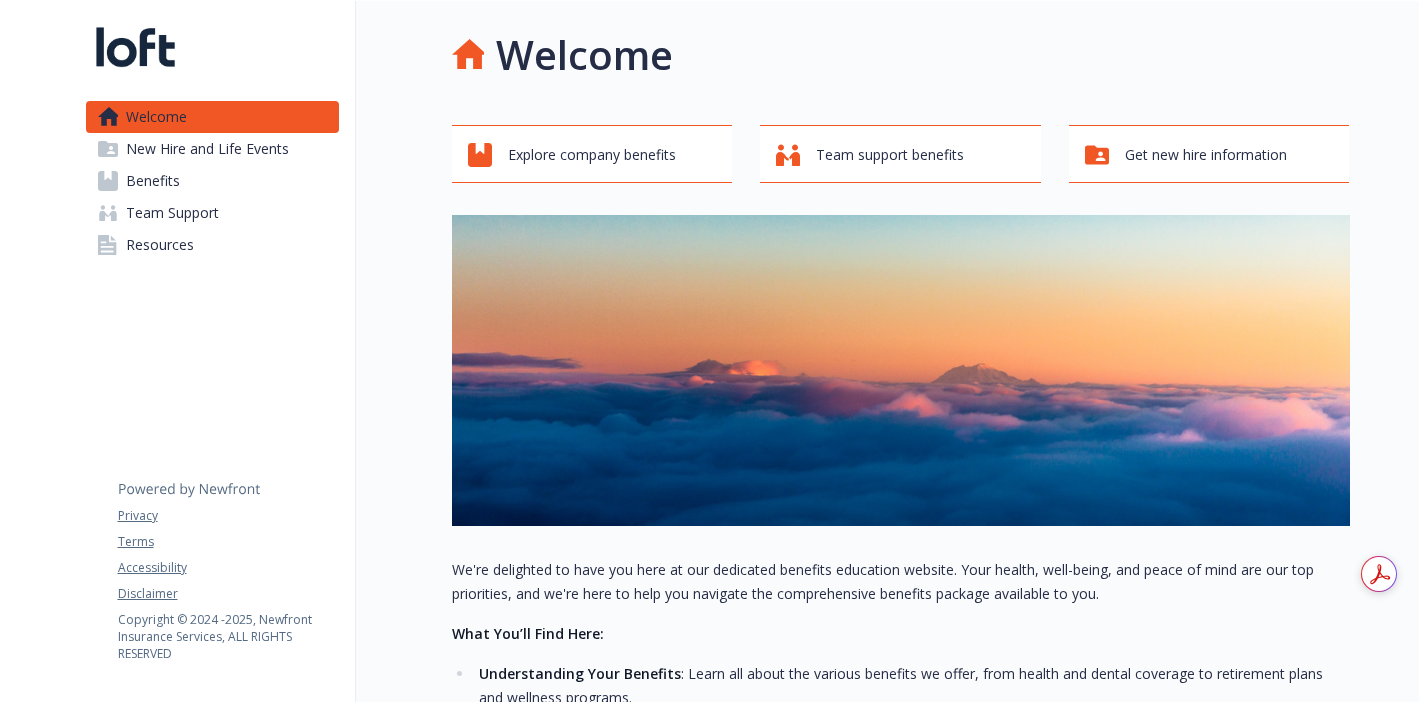 click on "New Hire and Life Events" at bounding box center (207, 149) 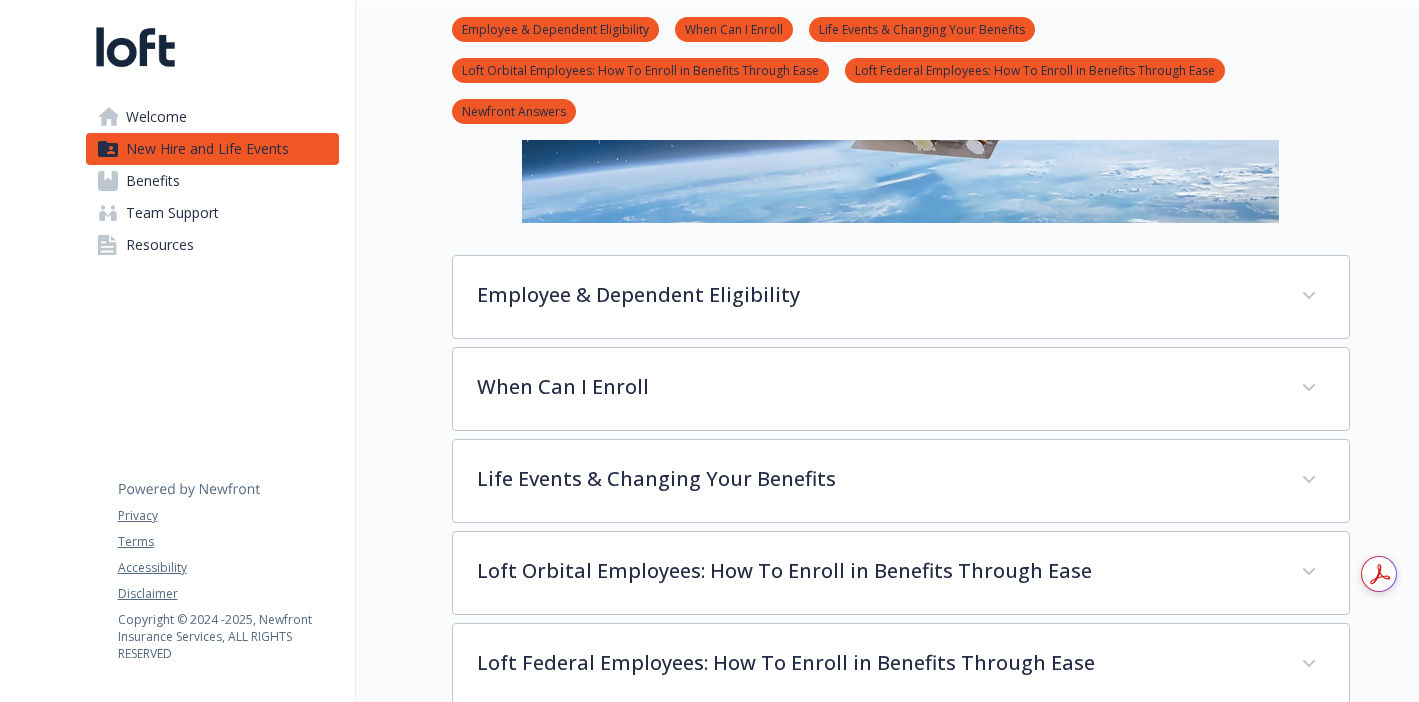 scroll, scrollTop: 364, scrollLeft: 0, axis: vertical 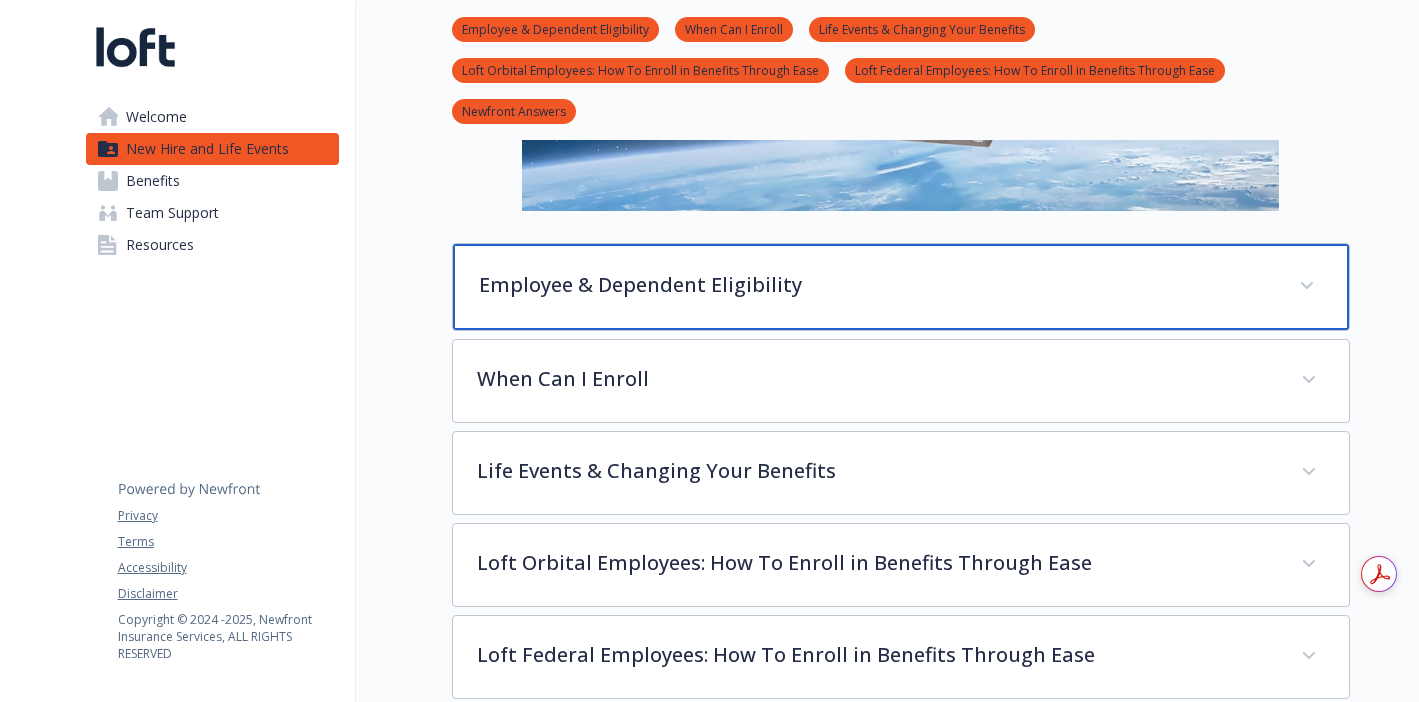 click on "Employee & Dependent Eligibility" at bounding box center [877, 285] 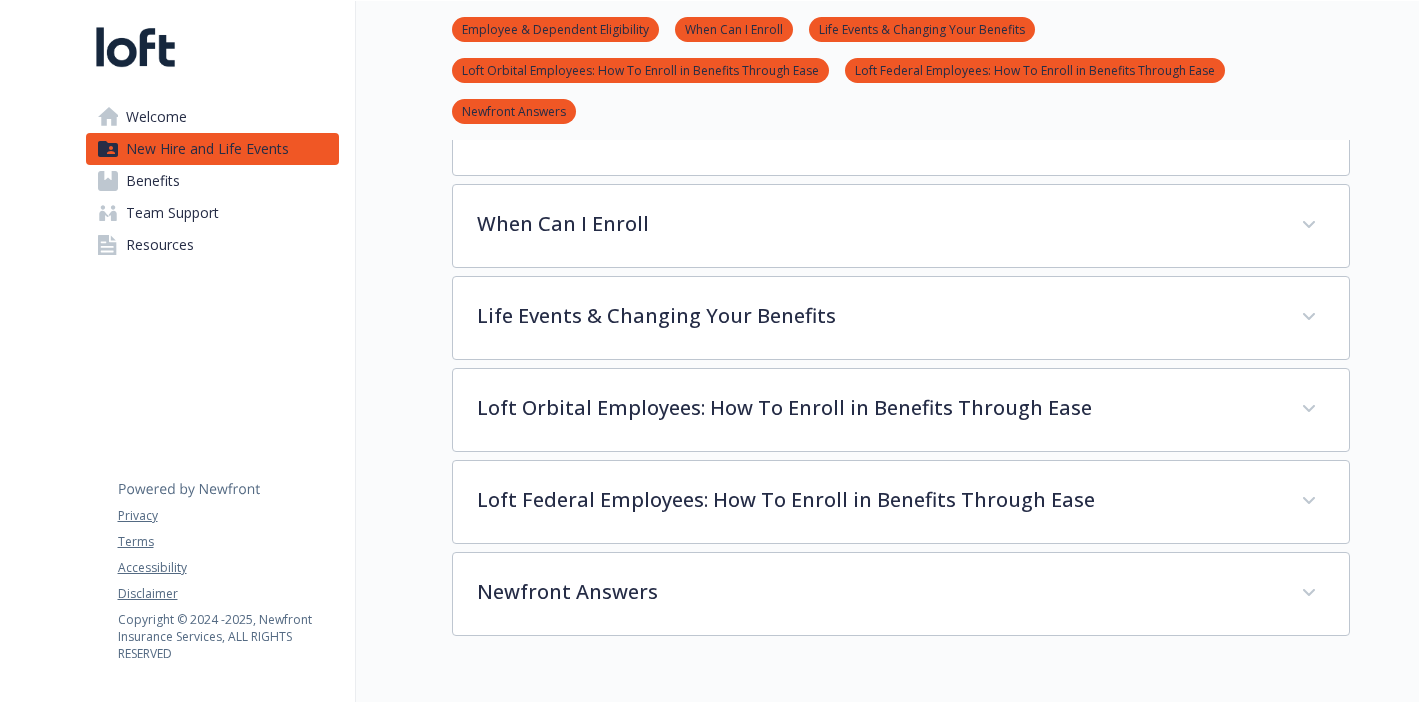 scroll, scrollTop: 986, scrollLeft: 0, axis: vertical 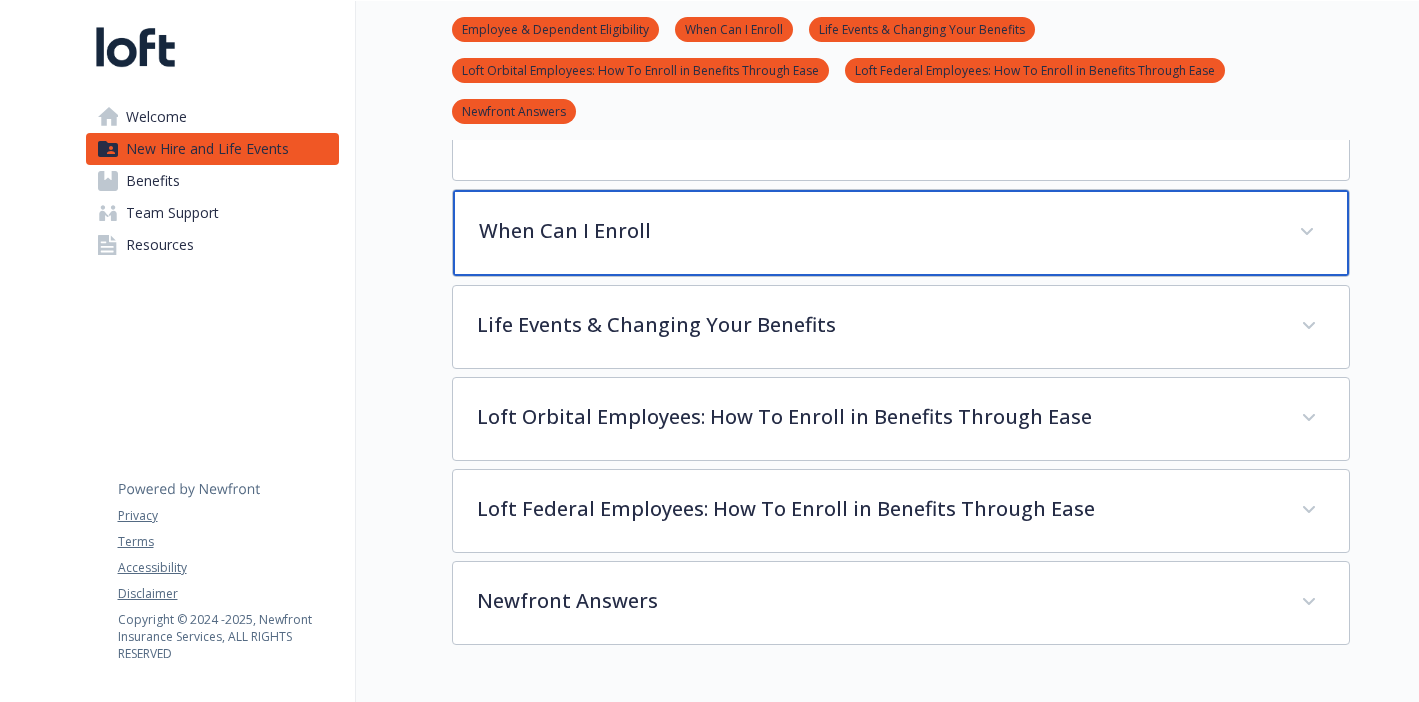 click on "When Can I Enroll" at bounding box center [901, 233] 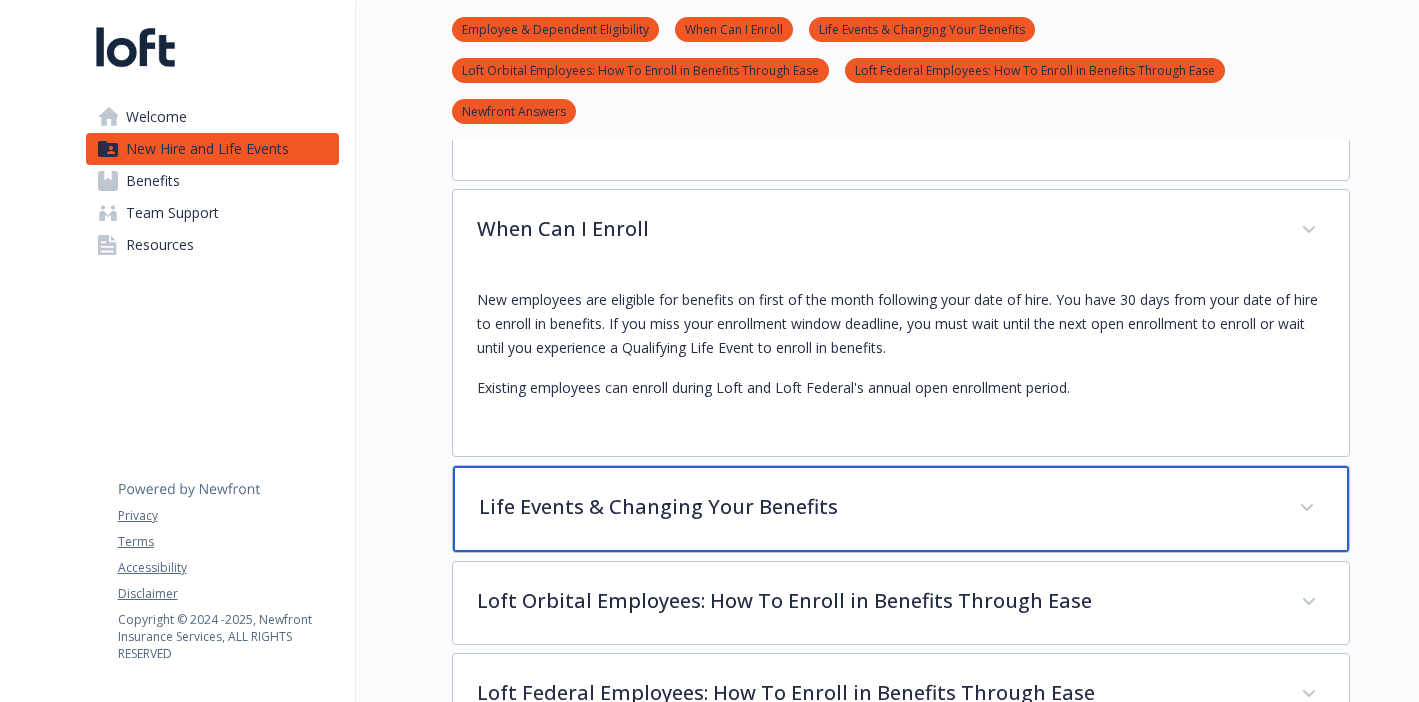 click on "Life Events & Changing Your Benefits" at bounding box center [877, 507] 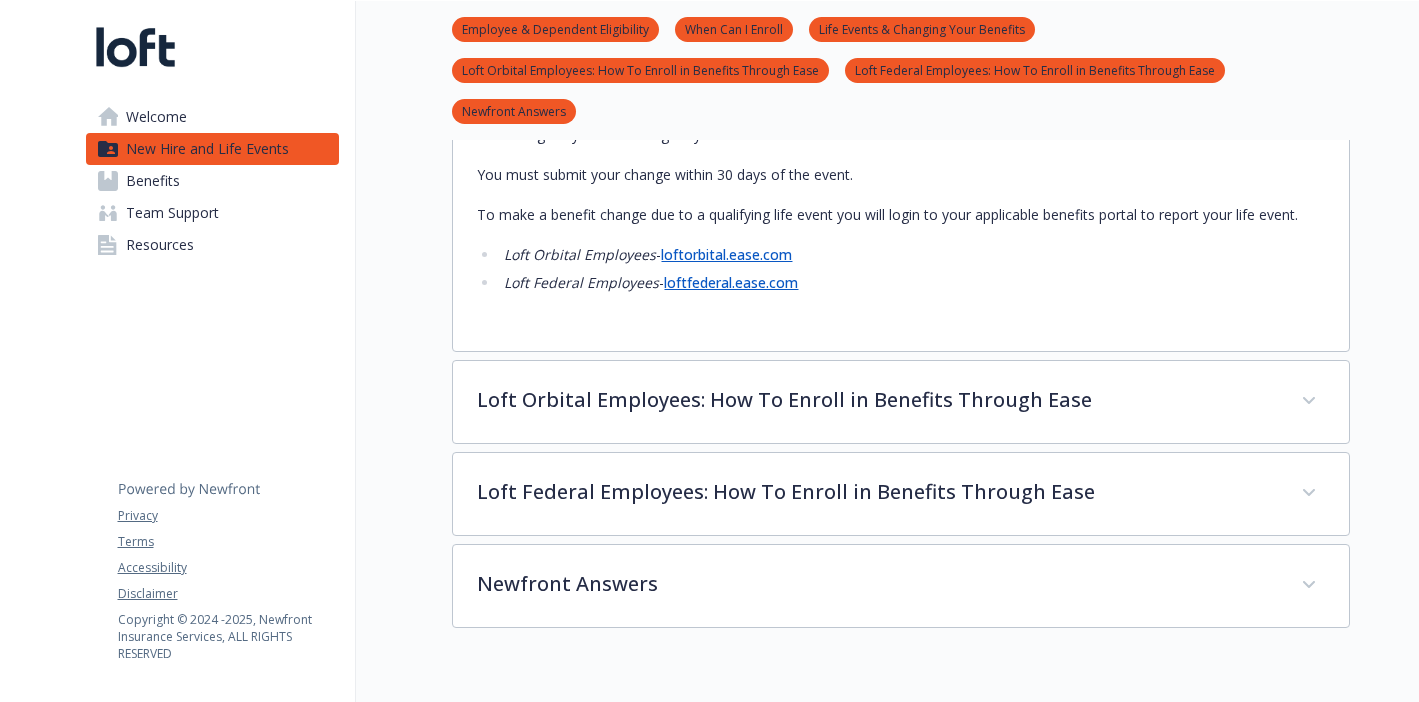 scroll, scrollTop: 1717, scrollLeft: 0, axis: vertical 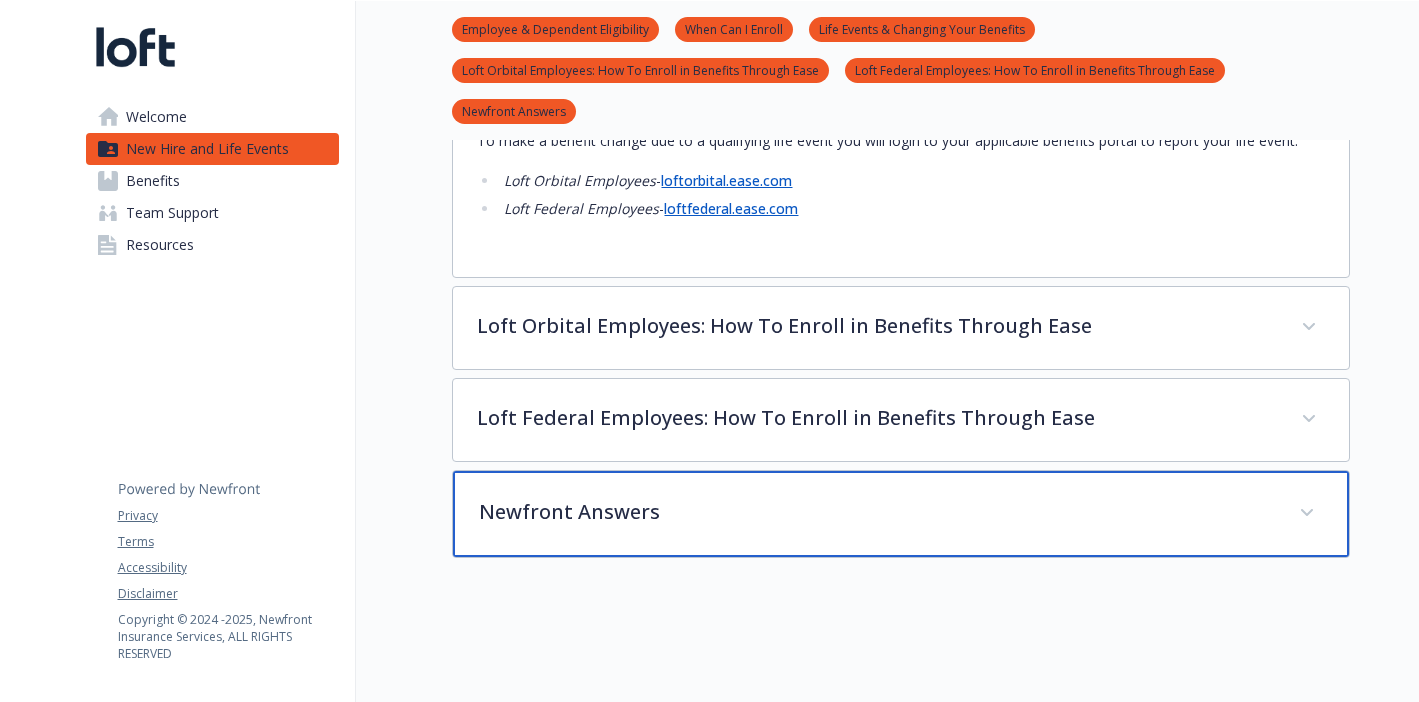 click on "Newfront Answers" at bounding box center (877, 512) 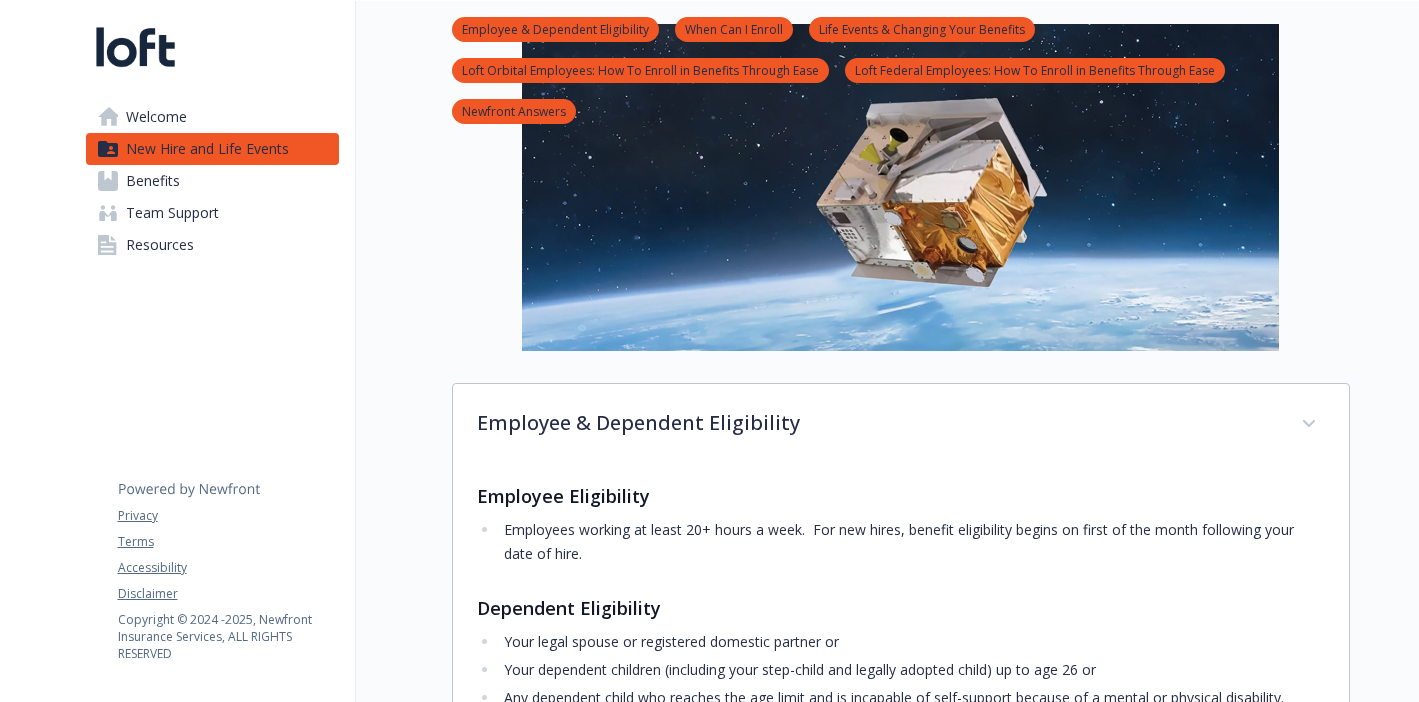 scroll, scrollTop: 0, scrollLeft: 0, axis: both 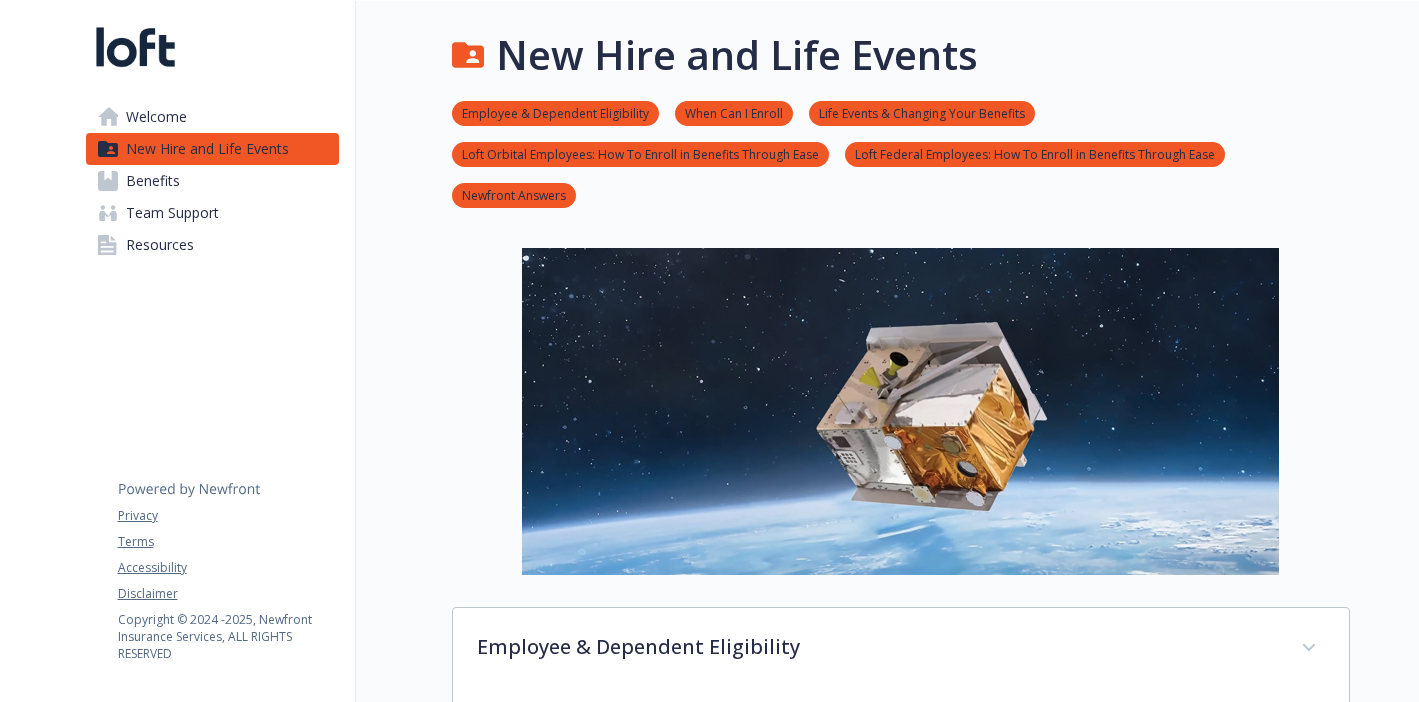 click on "Benefits" at bounding box center [153, 181] 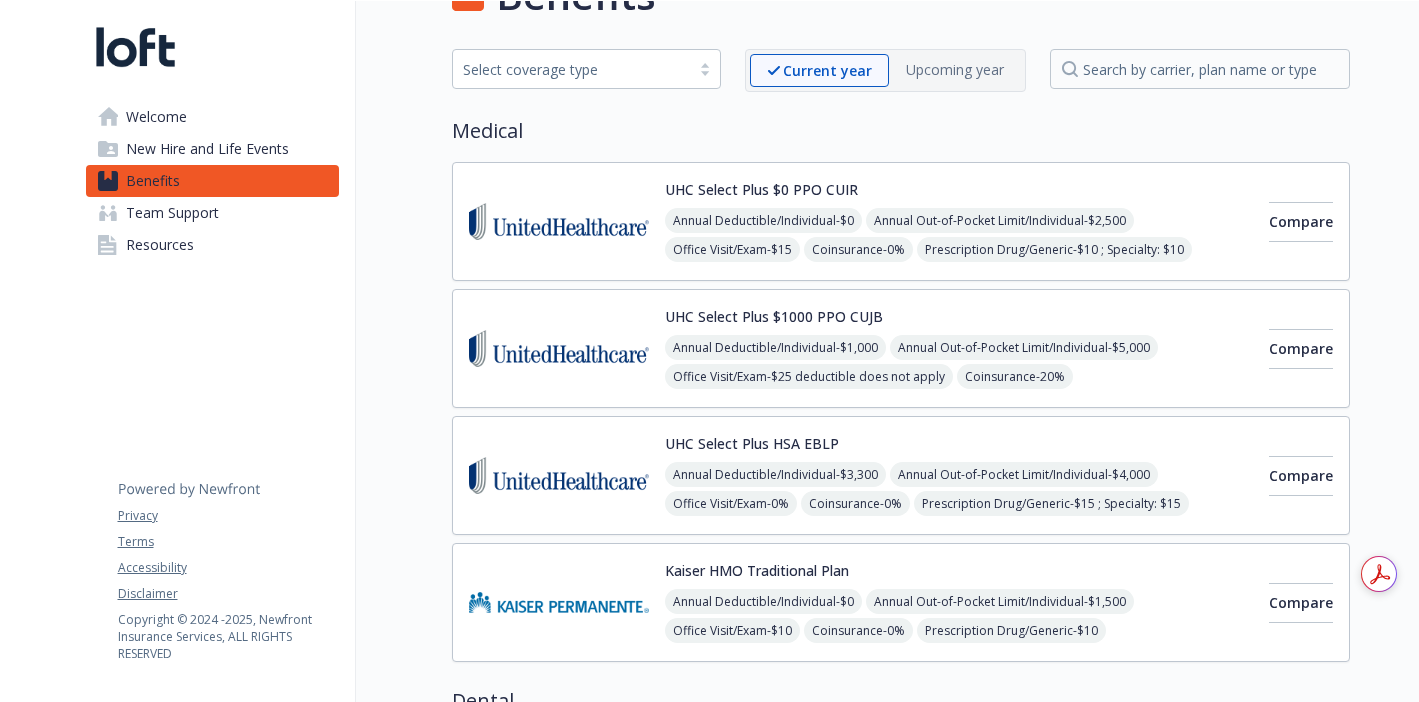 scroll, scrollTop: 69, scrollLeft: 0, axis: vertical 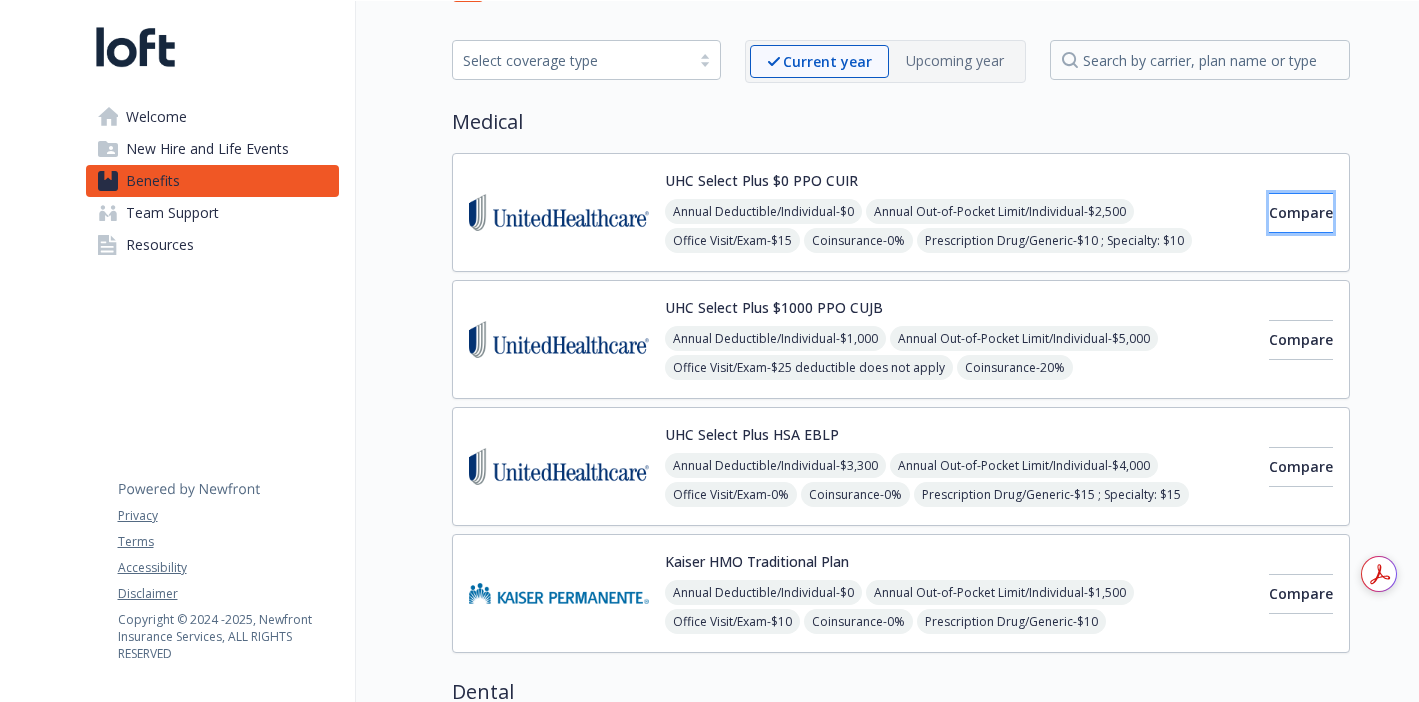 click on "Compare" at bounding box center [1301, 212] 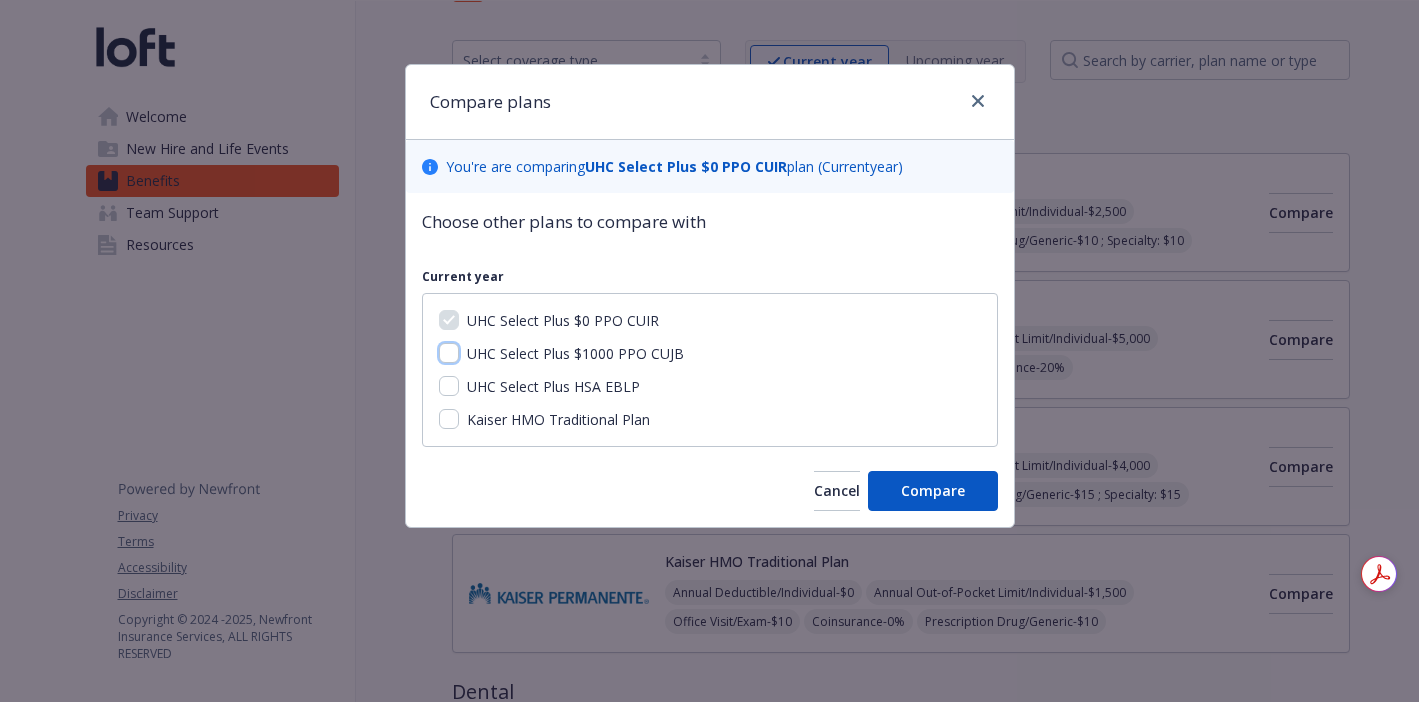 click on "UHC Select Plus $1000 PPO CUJB" at bounding box center (449, 353) 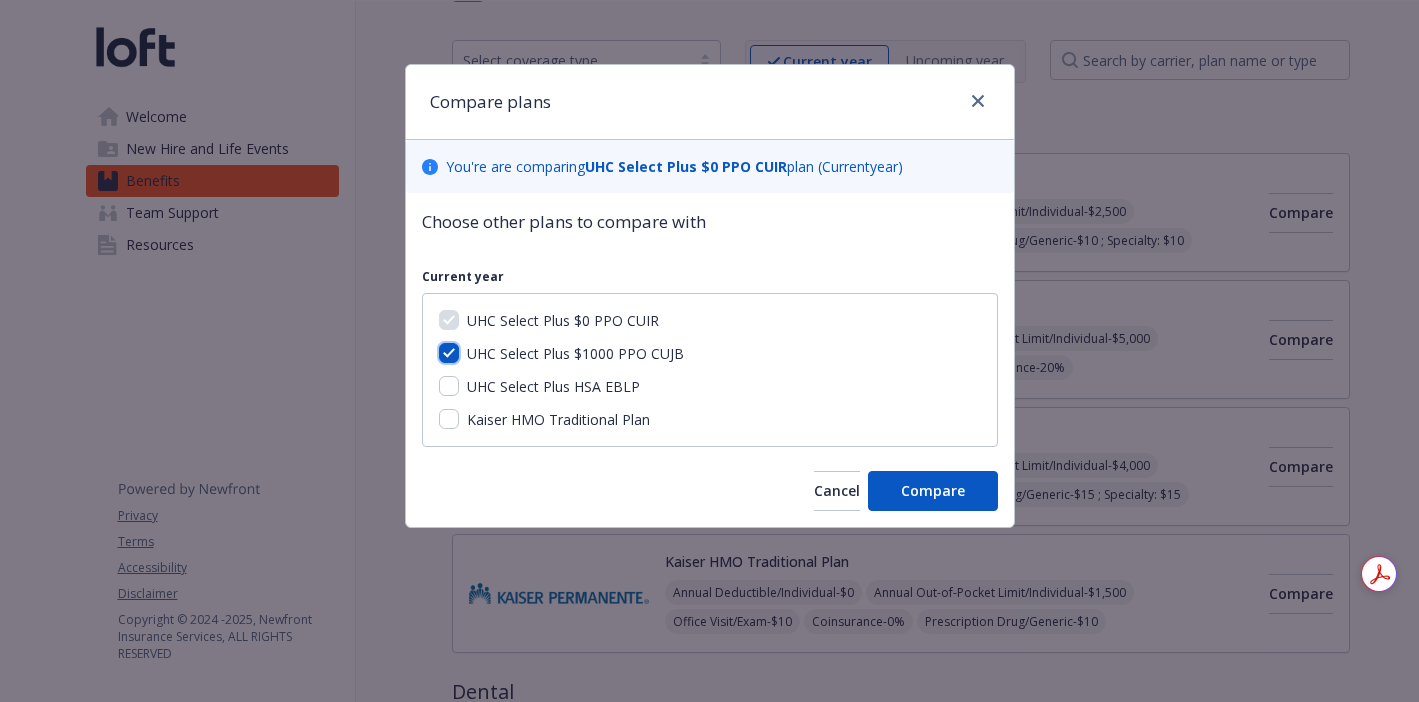 checkbox on "true" 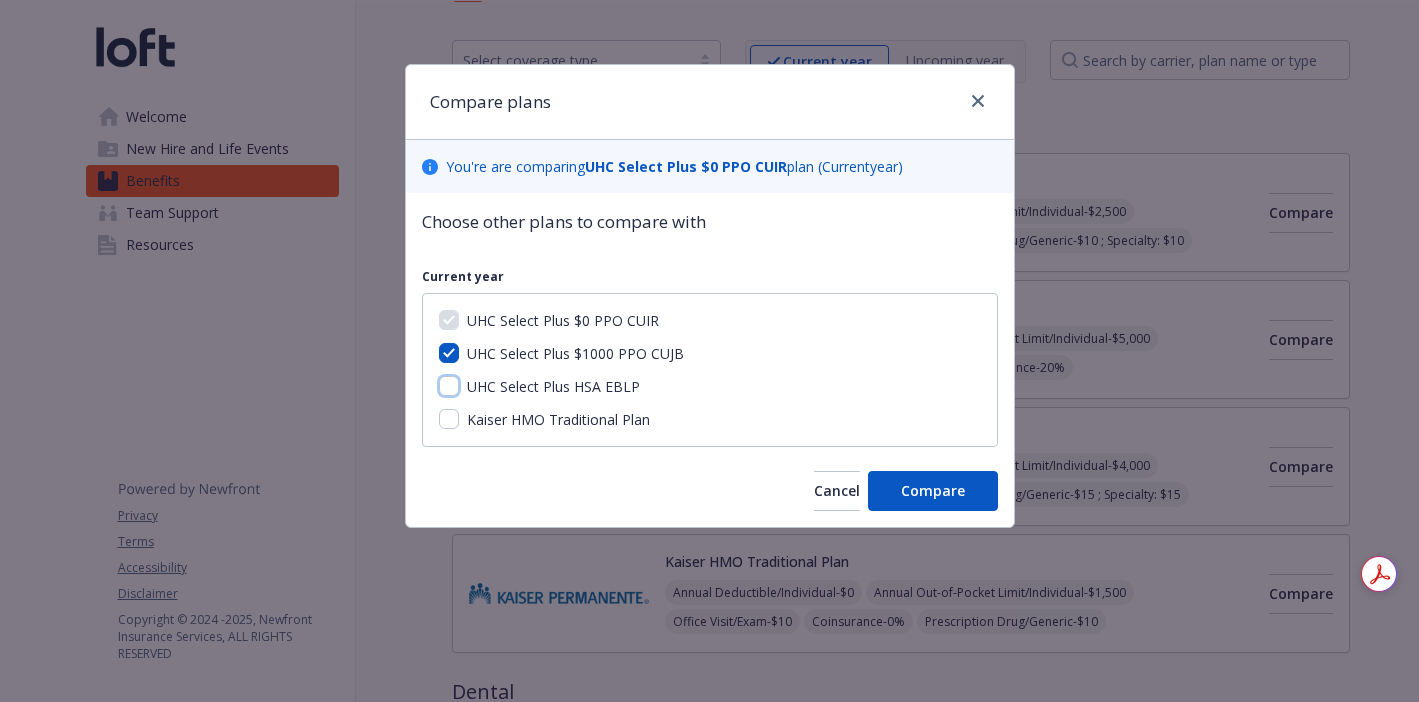 click on "UHC Select Plus HSA EBLP" at bounding box center (449, 386) 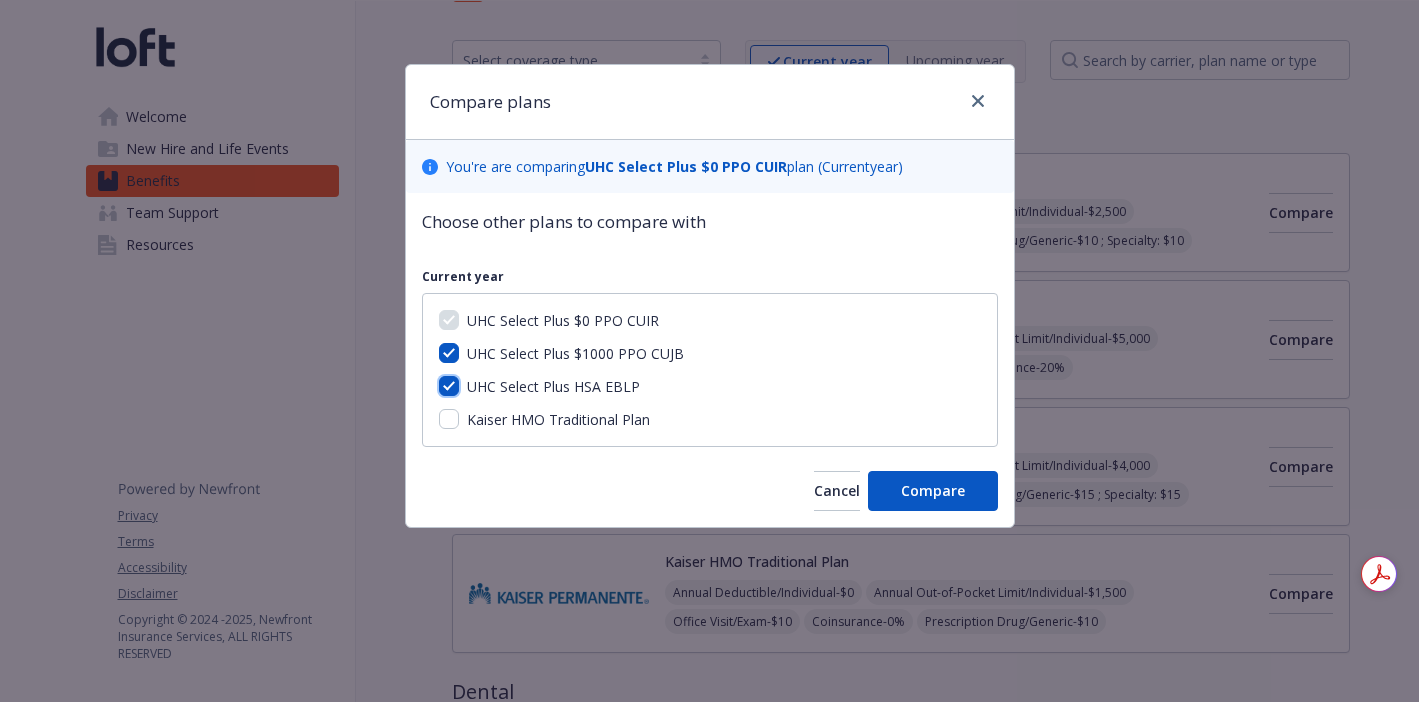 checkbox on "true" 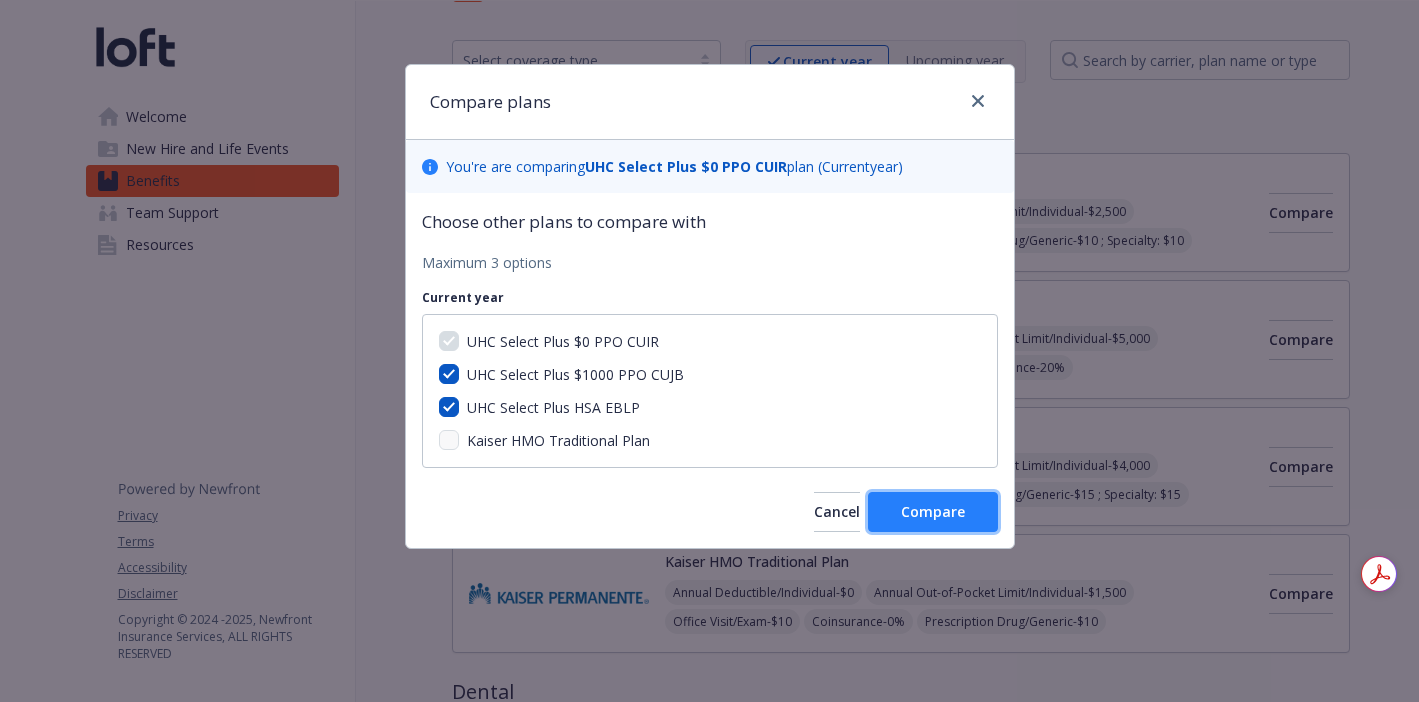 click on "Compare" at bounding box center (933, 512) 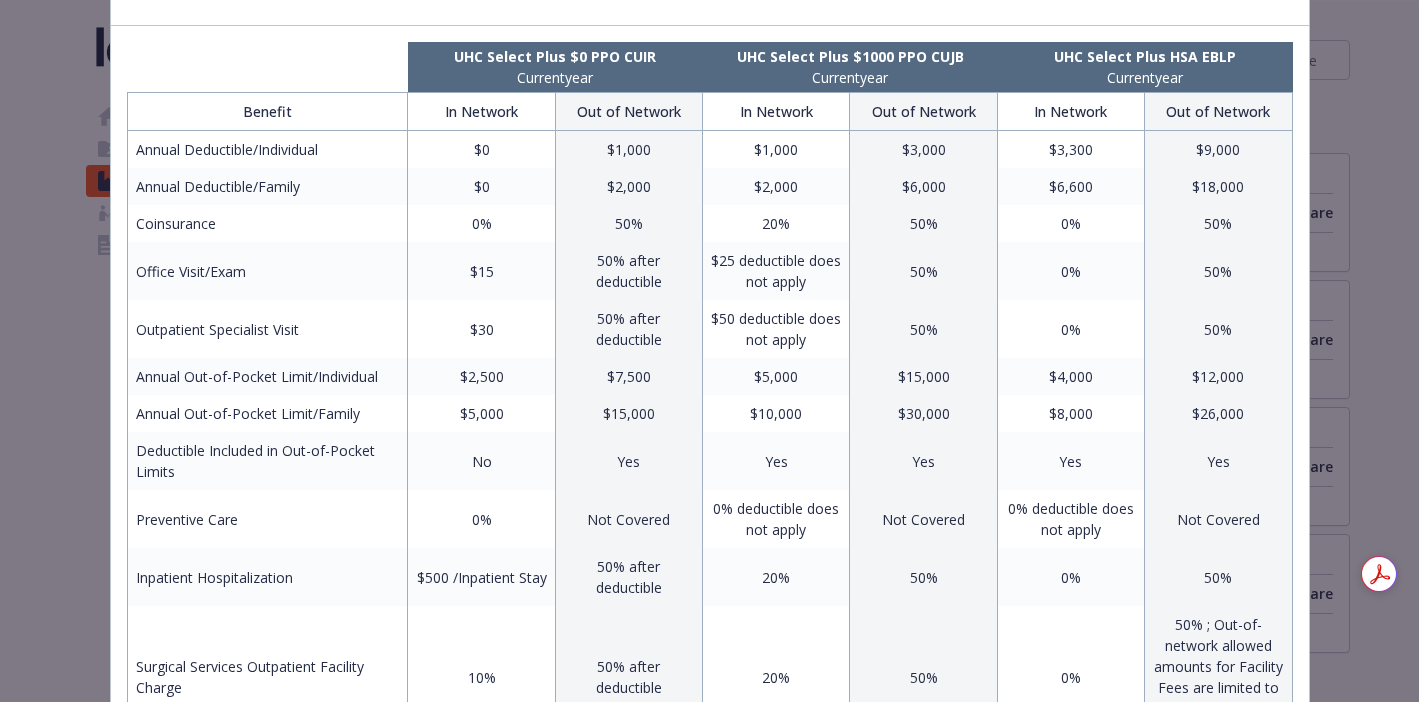 scroll, scrollTop: 0, scrollLeft: 0, axis: both 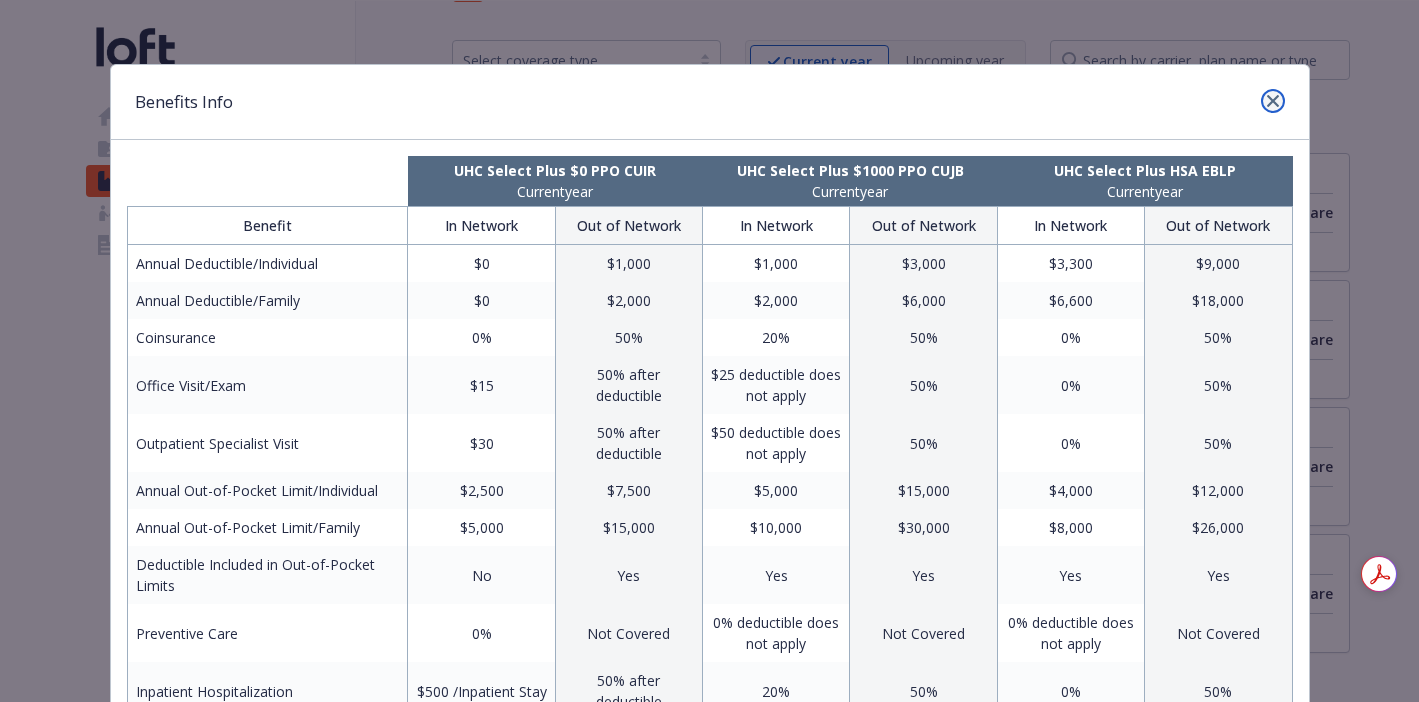 click 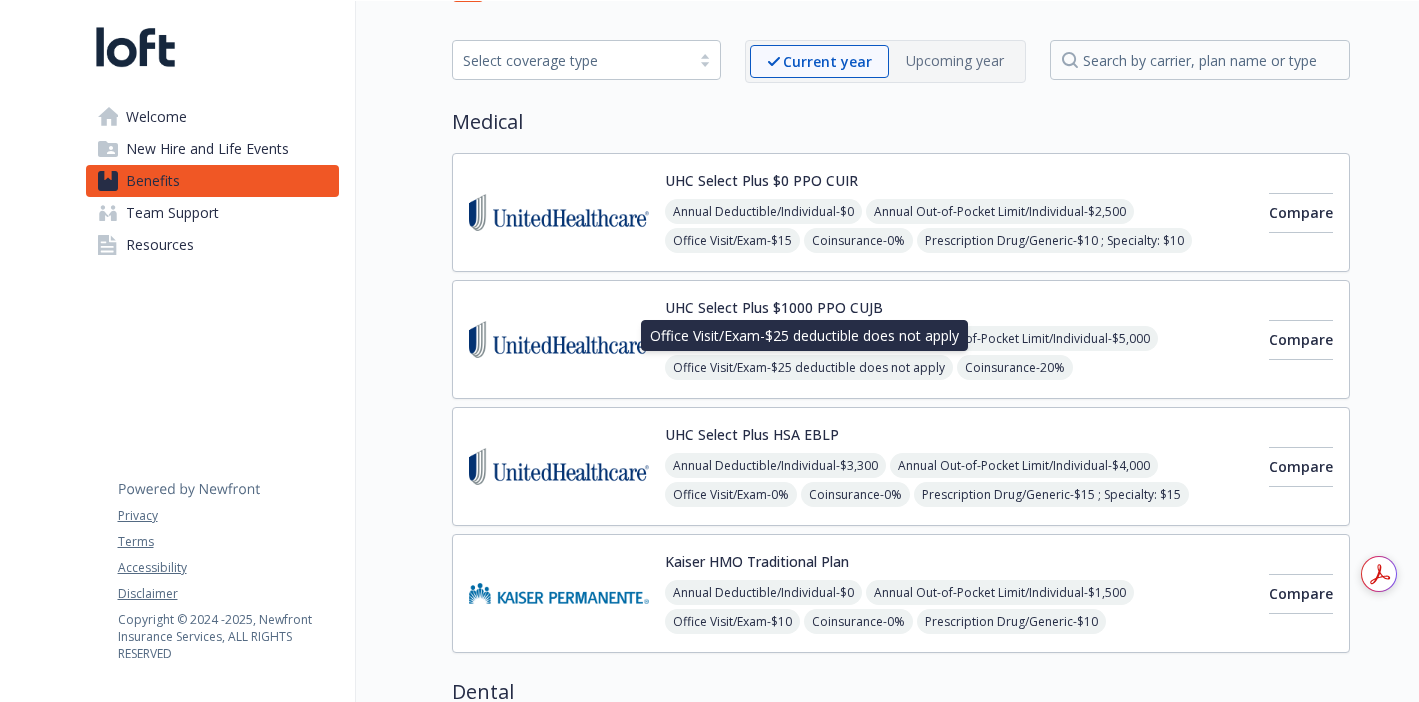scroll, scrollTop: 102, scrollLeft: 0, axis: vertical 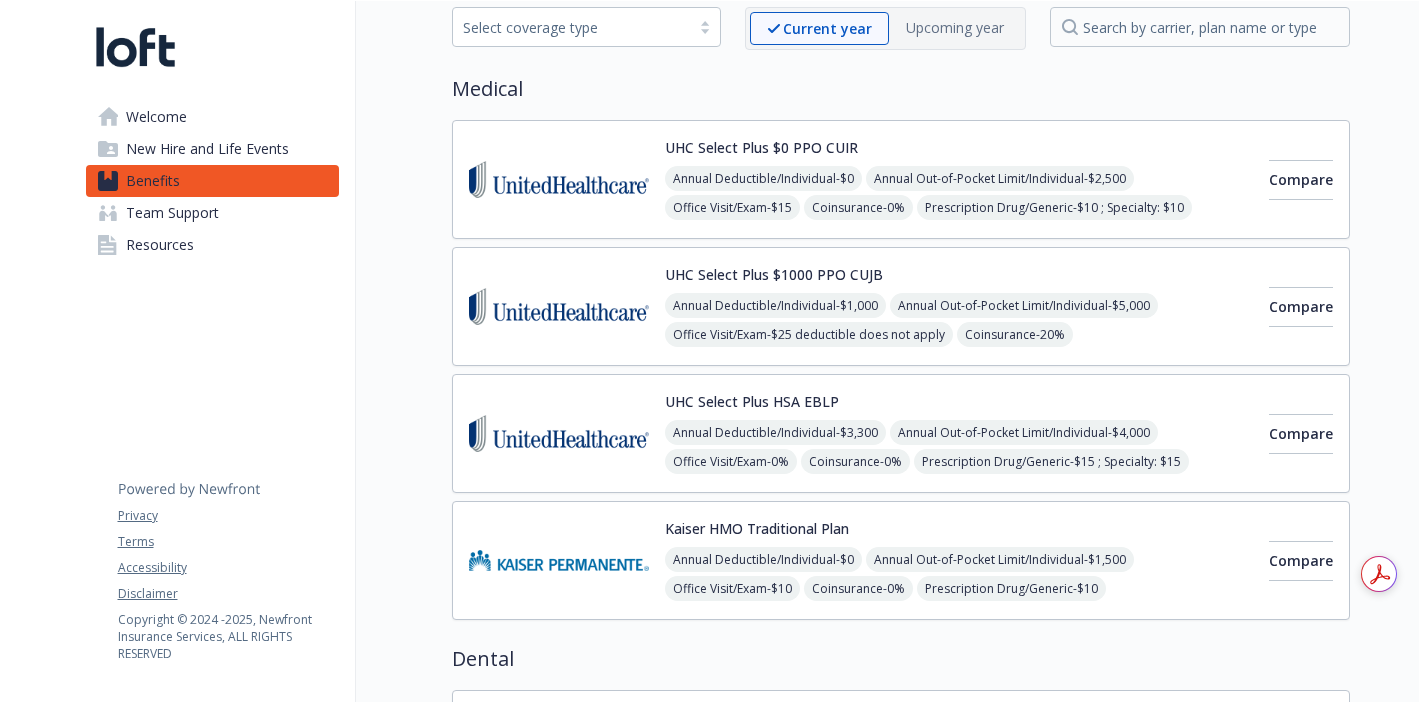 click at bounding box center (559, 179) 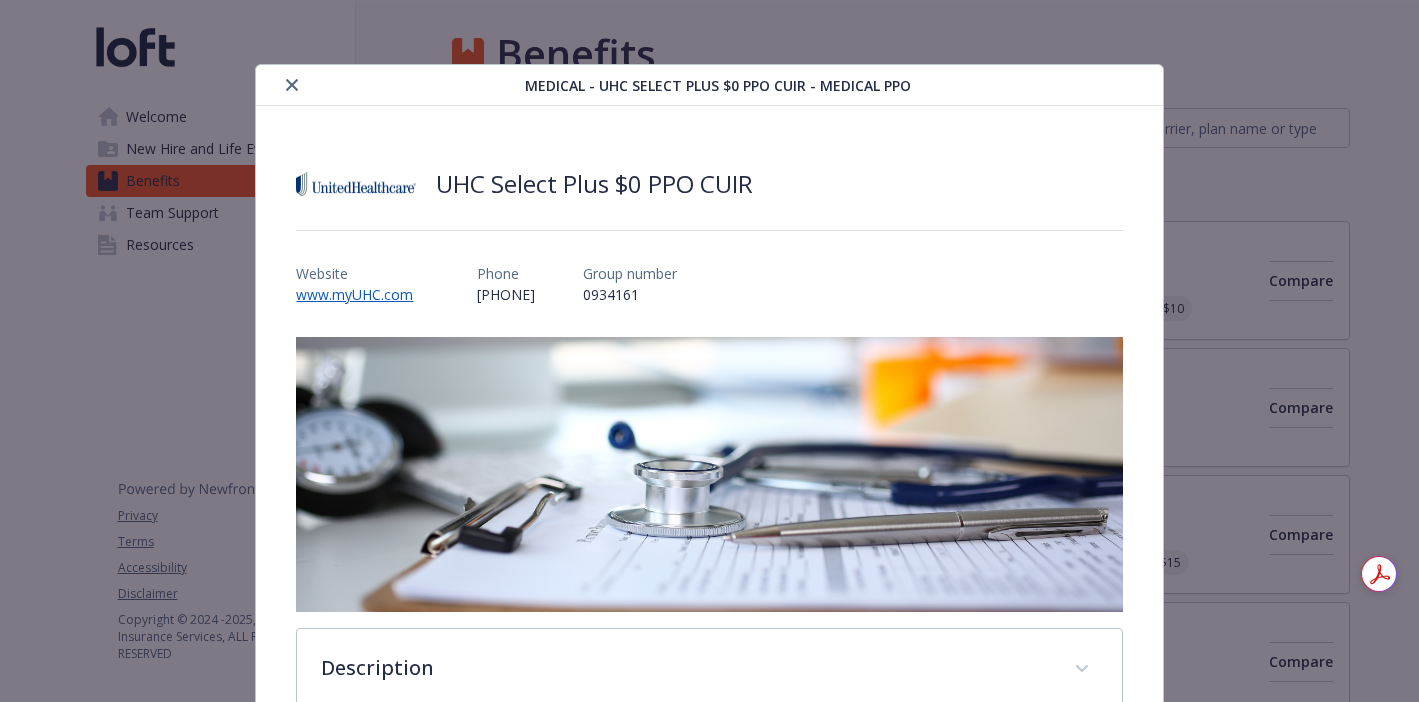 scroll, scrollTop: 60, scrollLeft: 0, axis: vertical 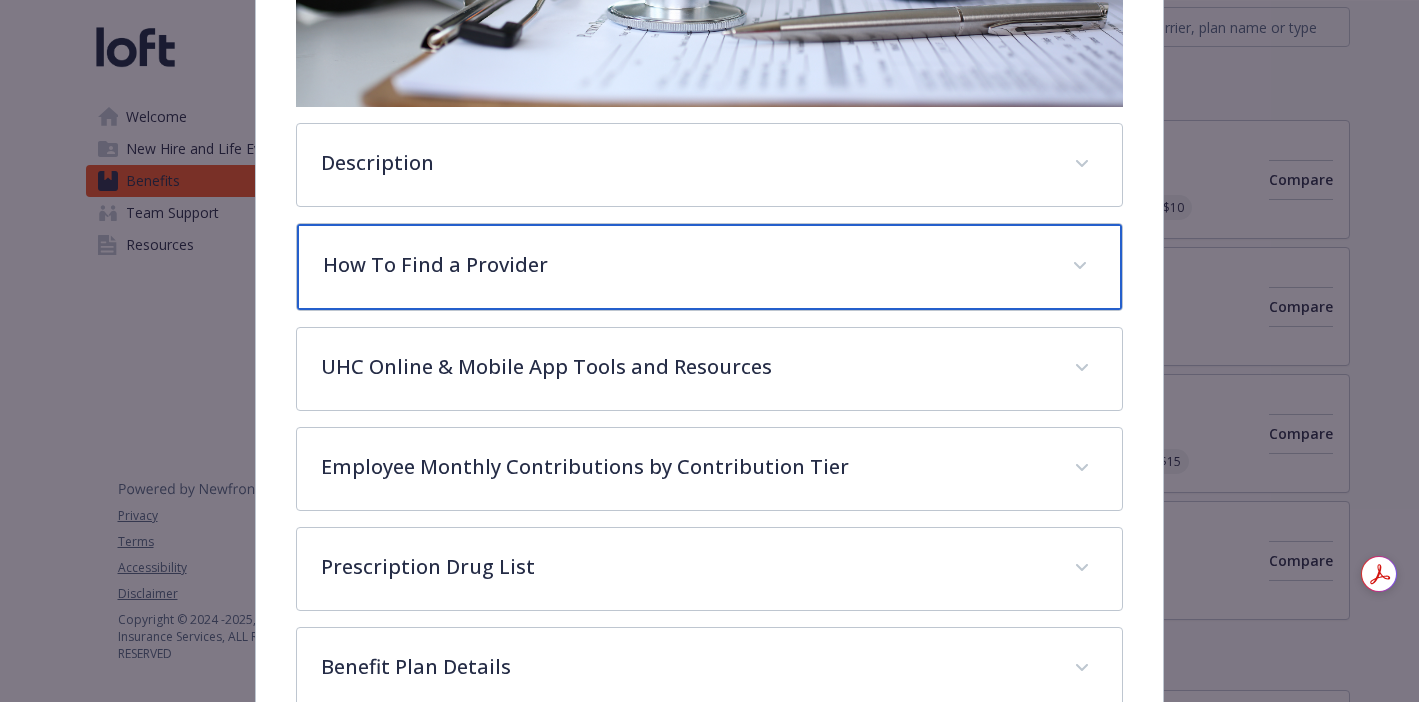 click on "How To Find a Provider" at bounding box center (709, 267) 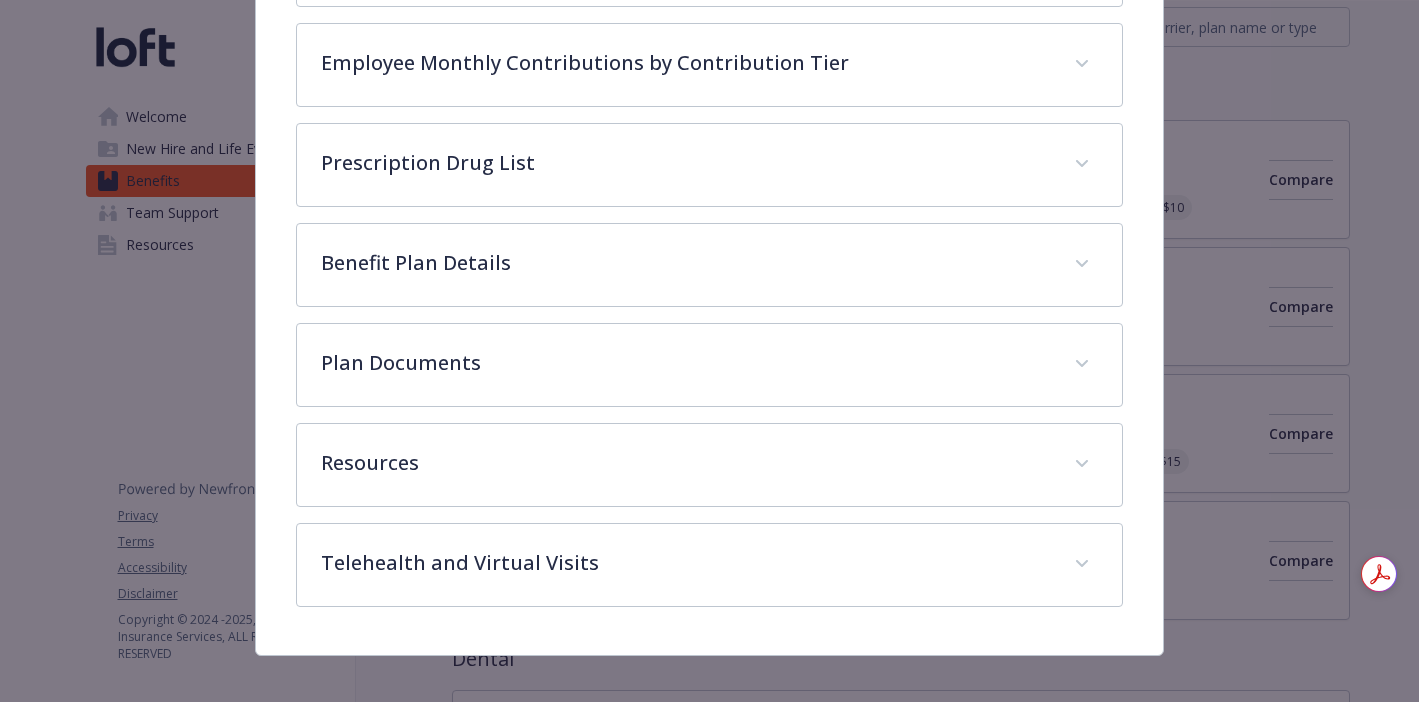 scroll, scrollTop: 1227, scrollLeft: 0, axis: vertical 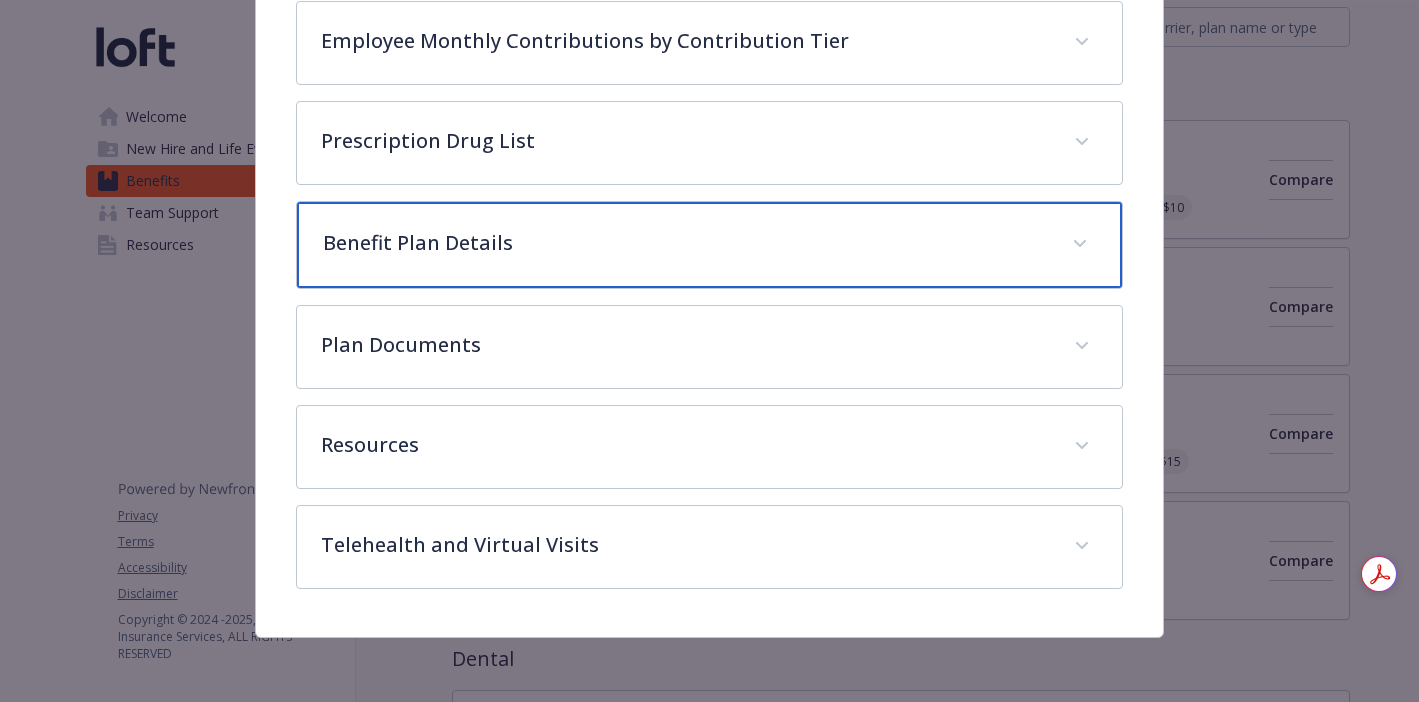 click on "Benefit Plan Details" at bounding box center (709, 245) 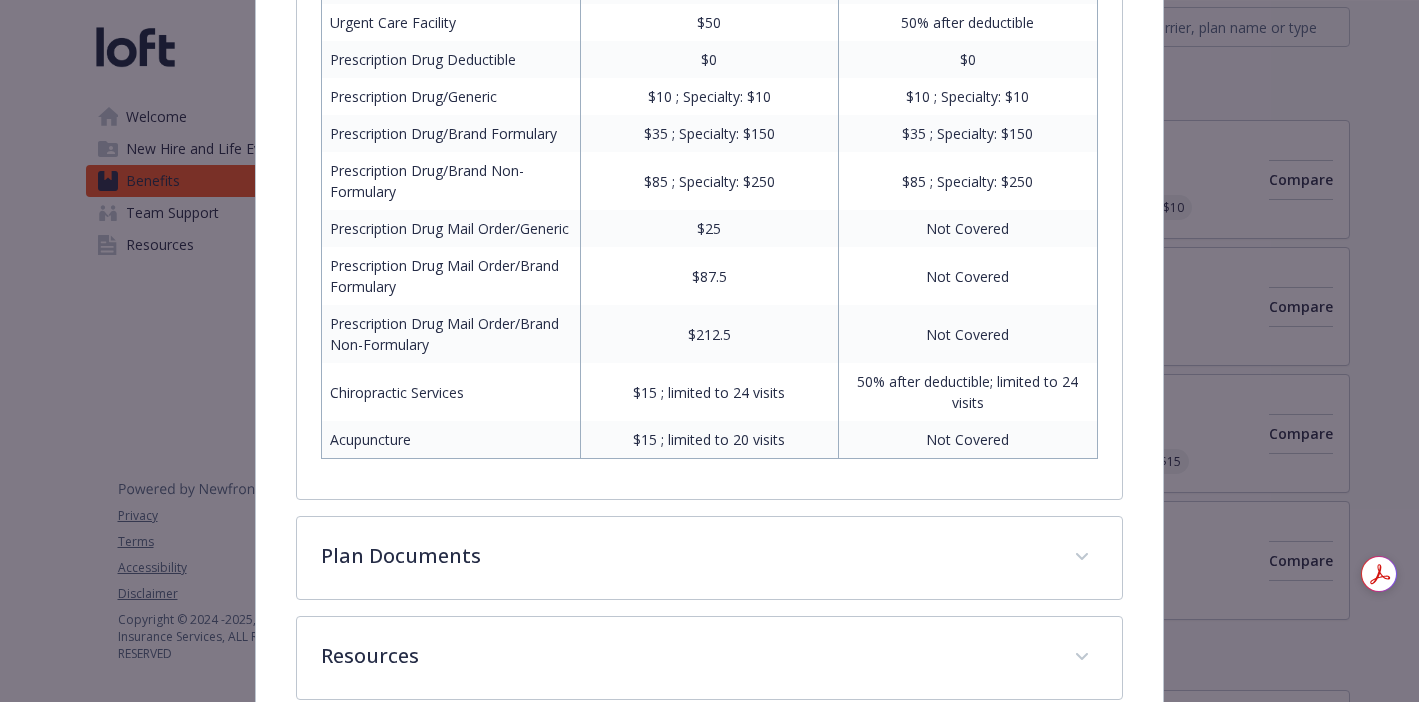 scroll, scrollTop: 2228, scrollLeft: 0, axis: vertical 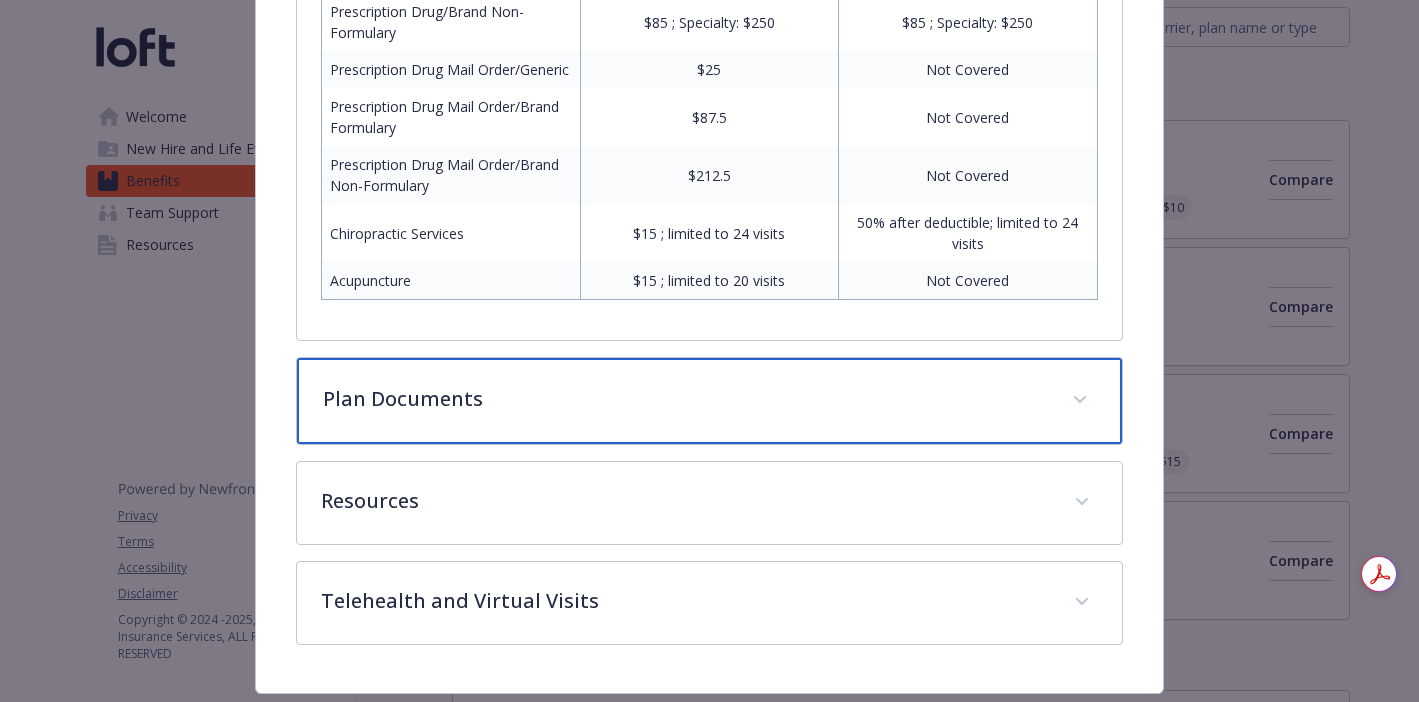 click on "Plan Documents" at bounding box center [685, 399] 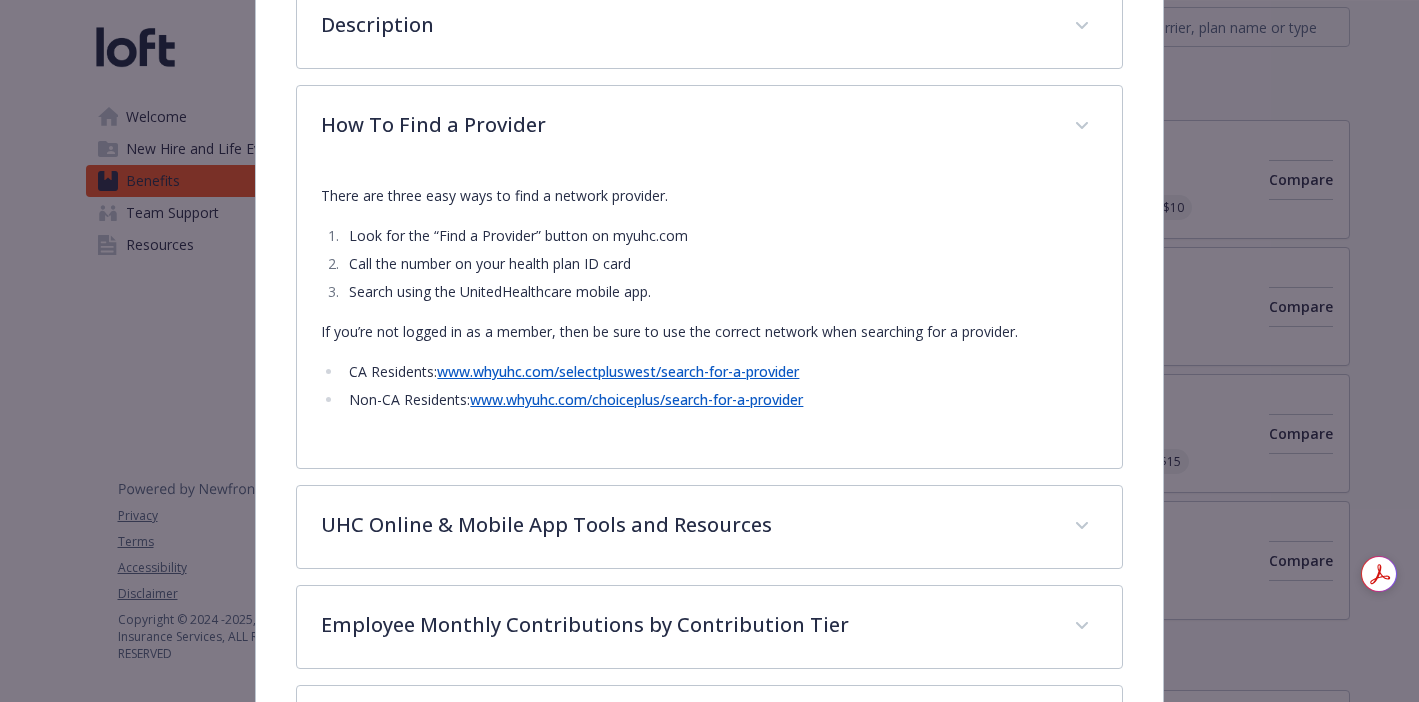 scroll, scrollTop: 0, scrollLeft: 0, axis: both 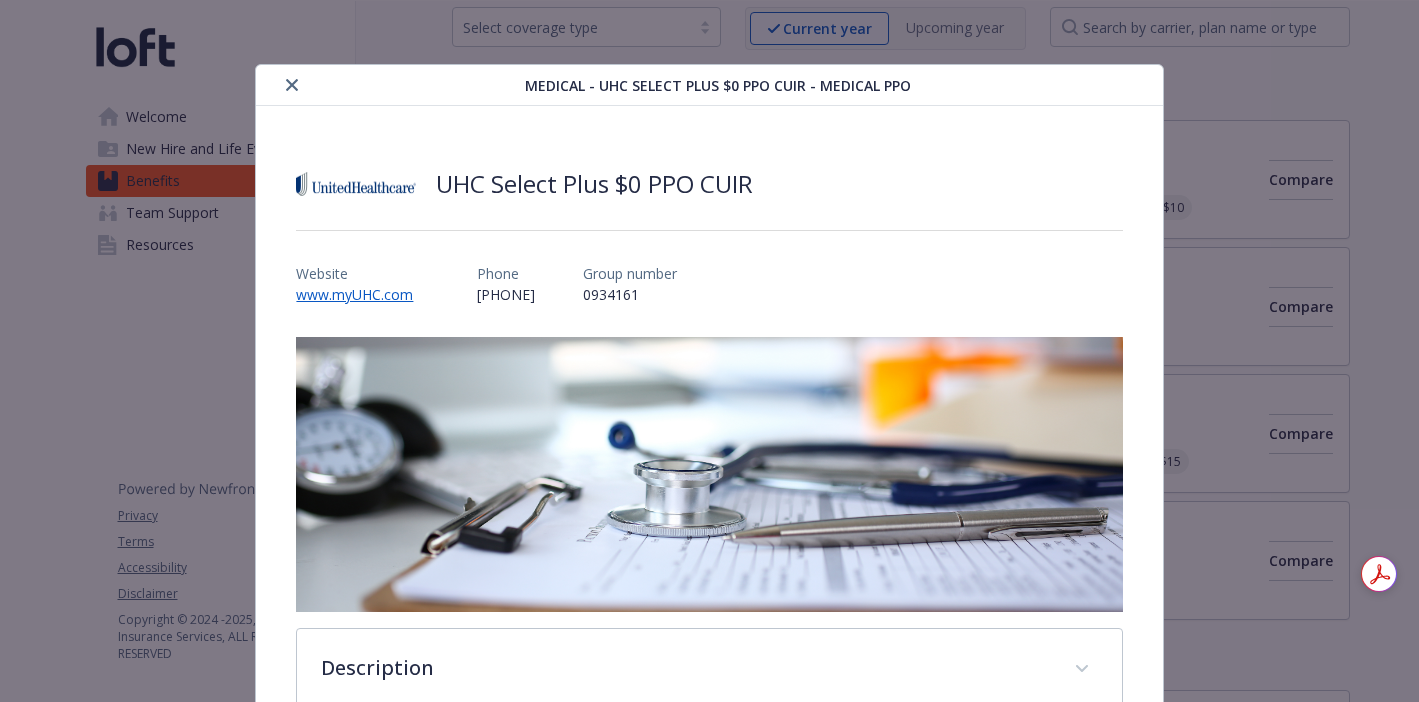 click 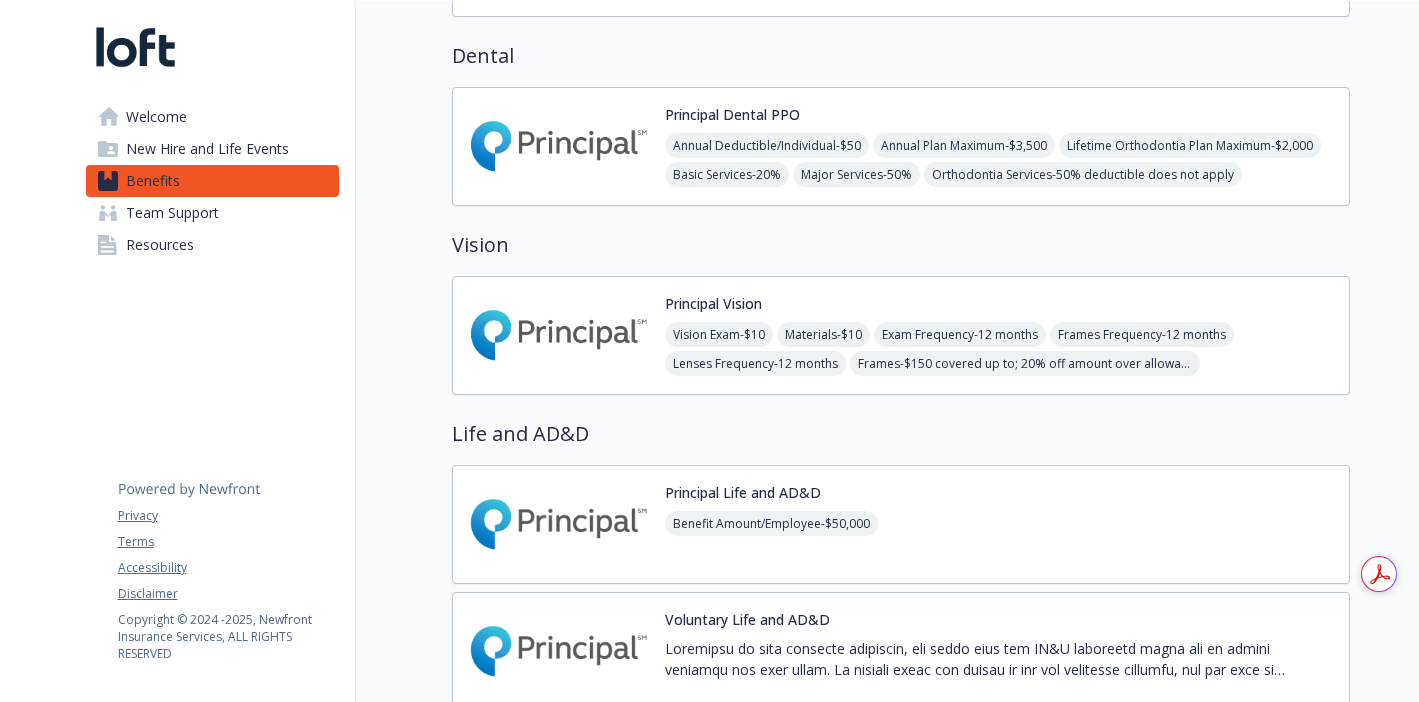 scroll, scrollTop: 711, scrollLeft: 0, axis: vertical 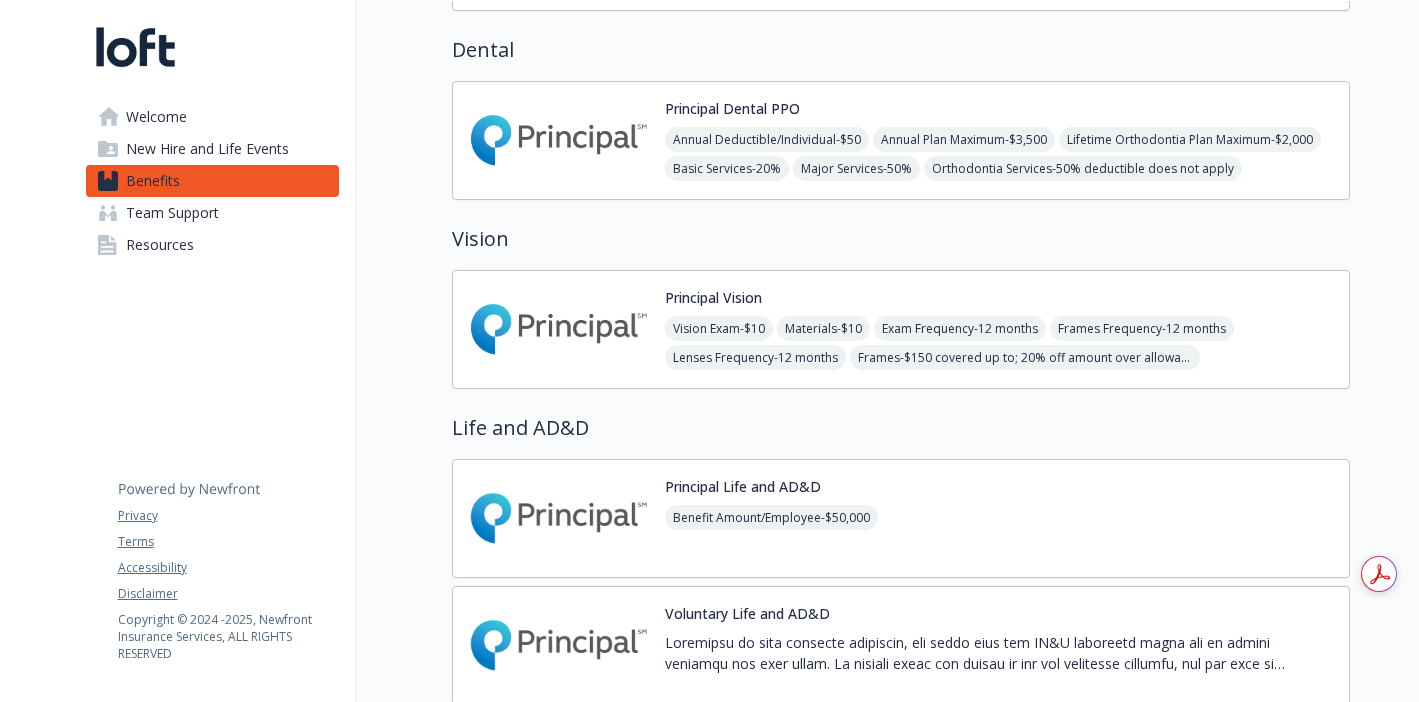 click at bounding box center (559, 140) 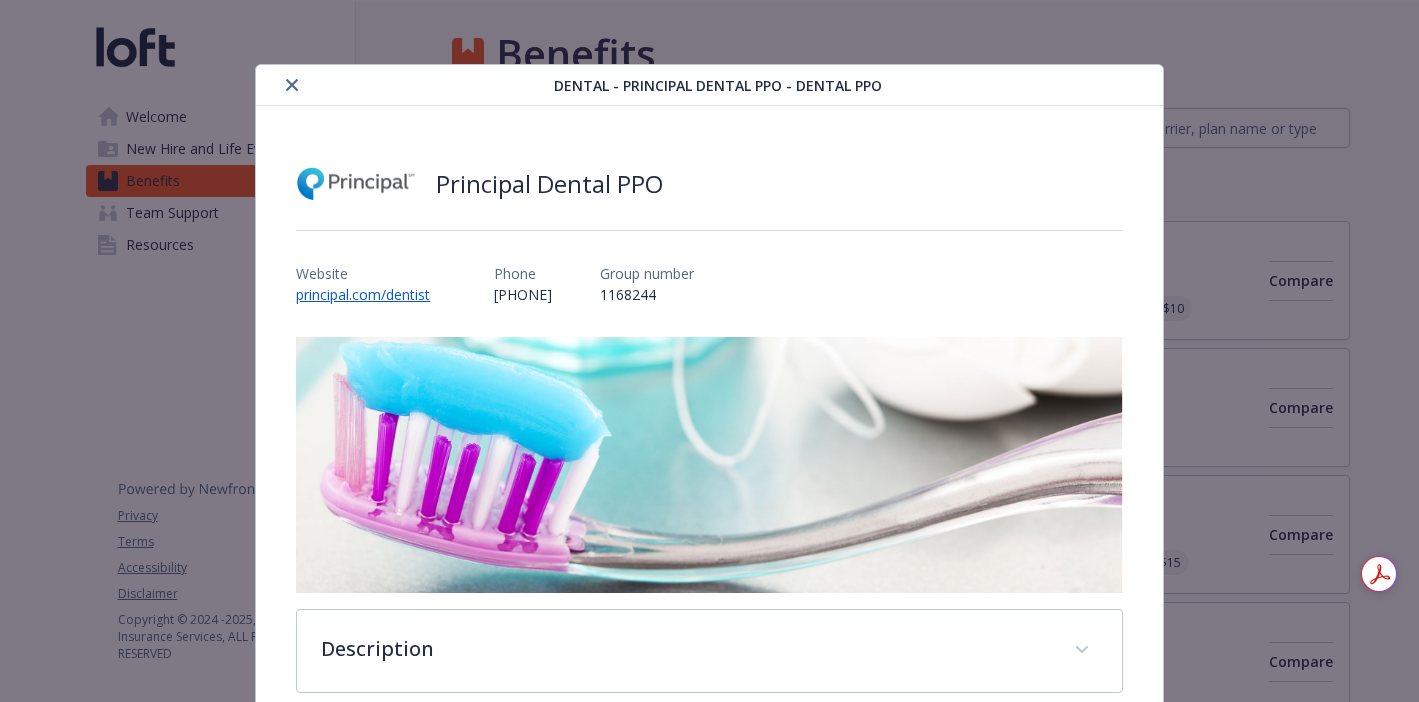 scroll, scrollTop: 711, scrollLeft: 0, axis: vertical 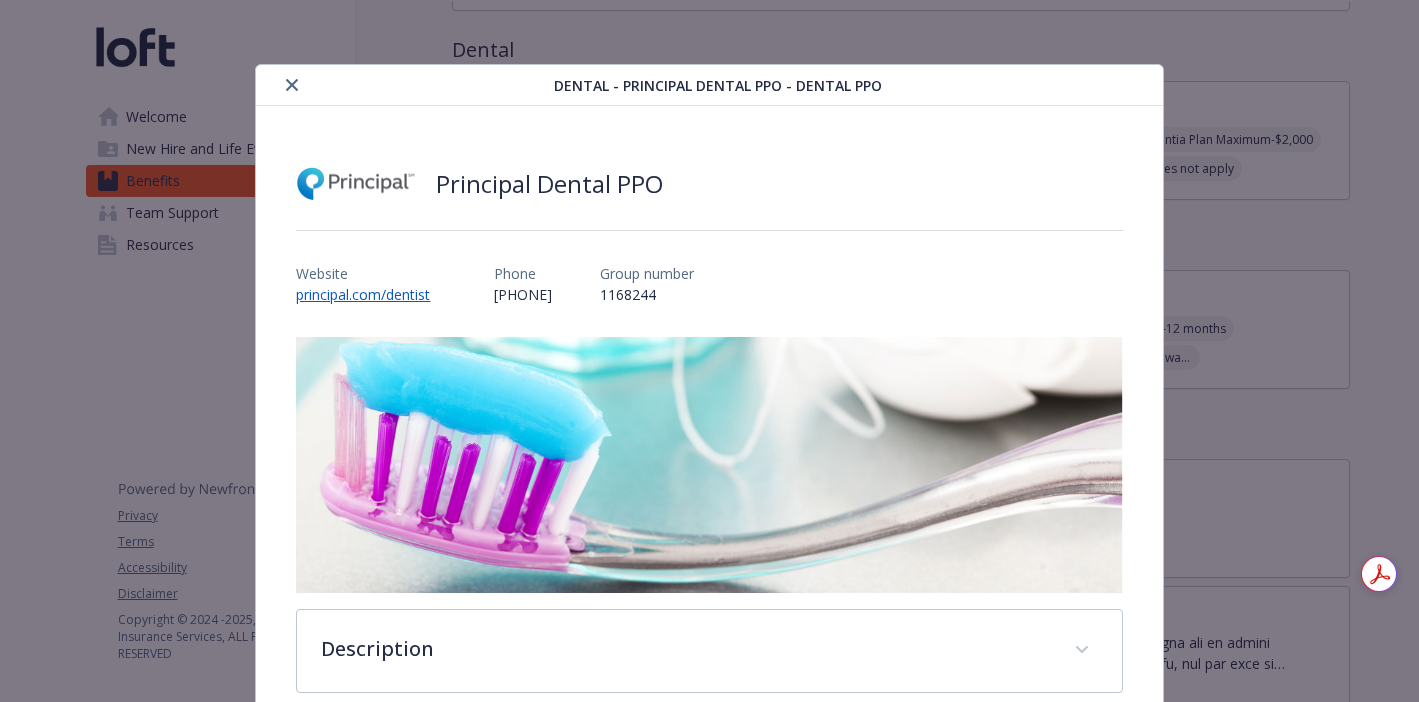 click 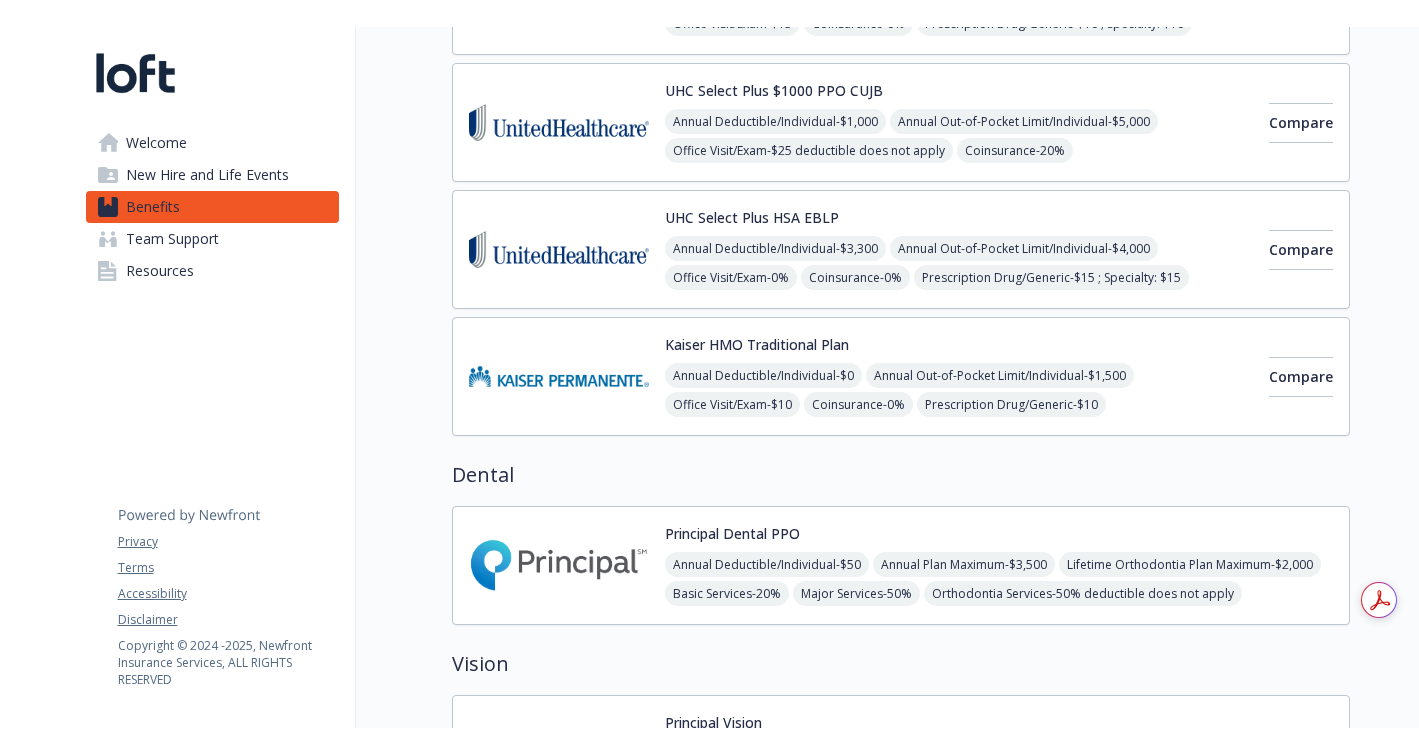 scroll, scrollTop: 0, scrollLeft: 0, axis: both 